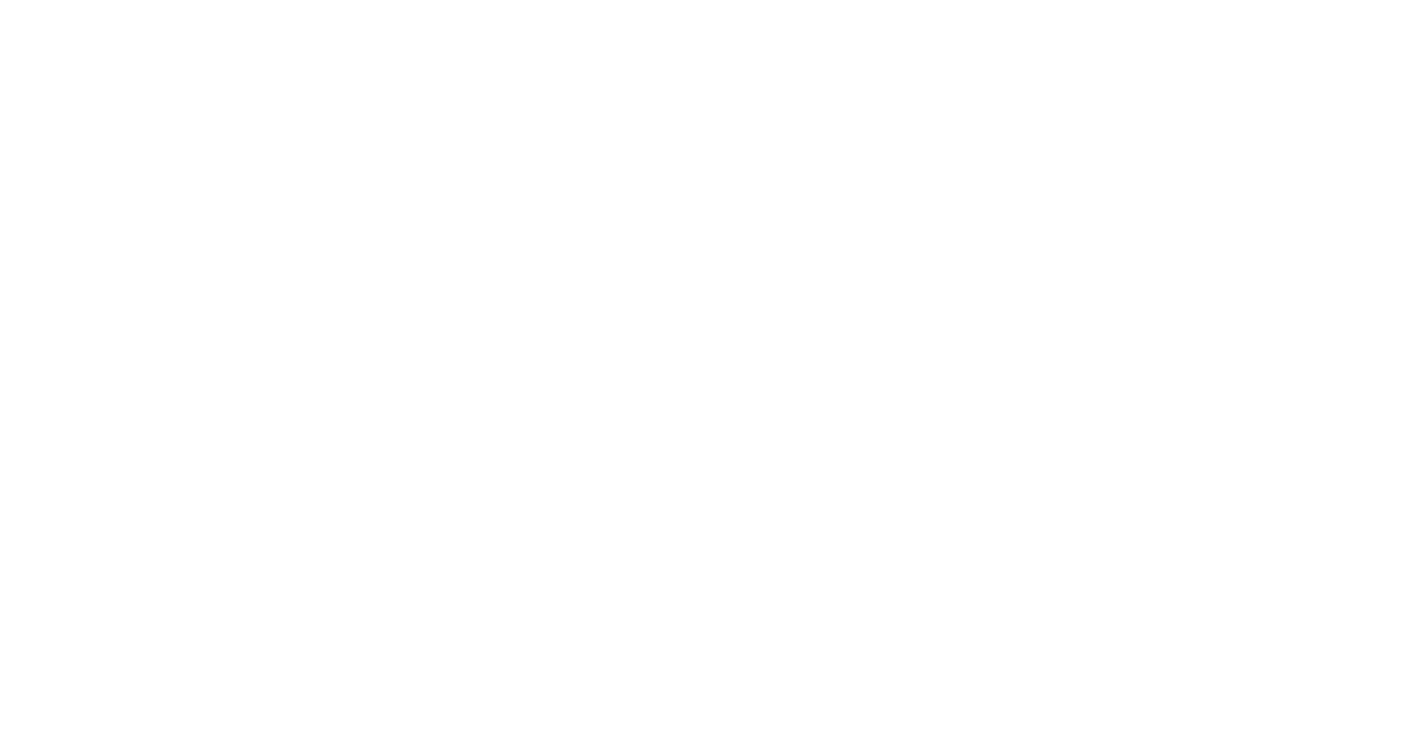 scroll, scrollTop: 0, scrollLeft: 0, axis: both 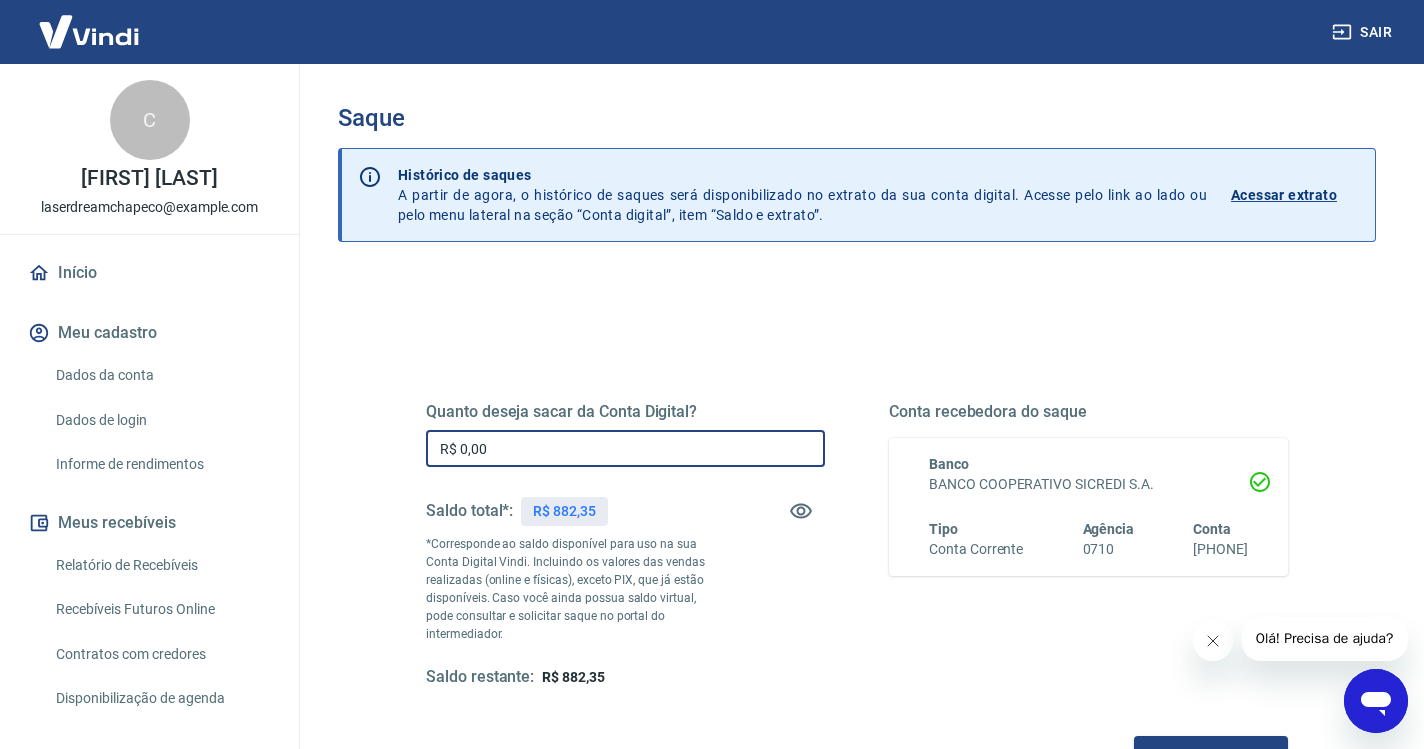 click on "R$ 0,00" at bounding box center [625, 448] 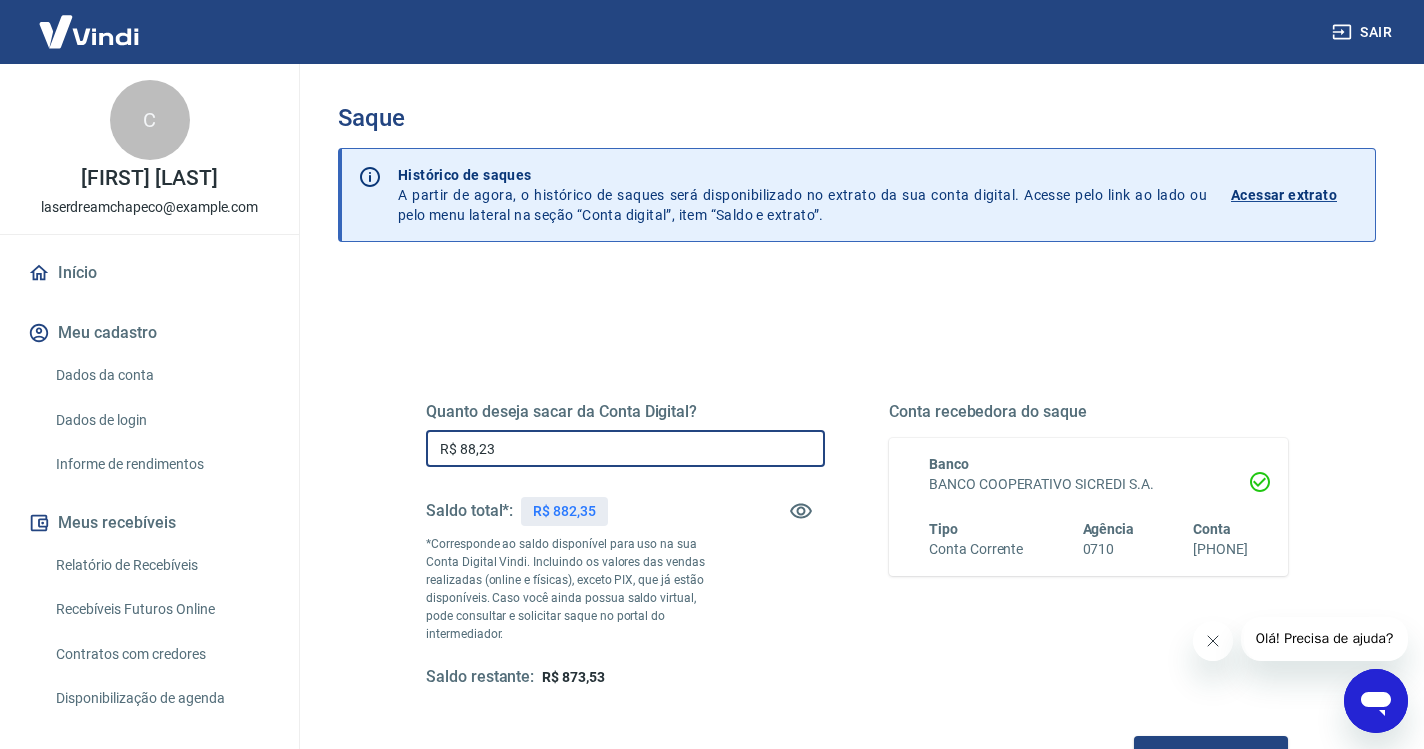 type on "R$ 882,35" 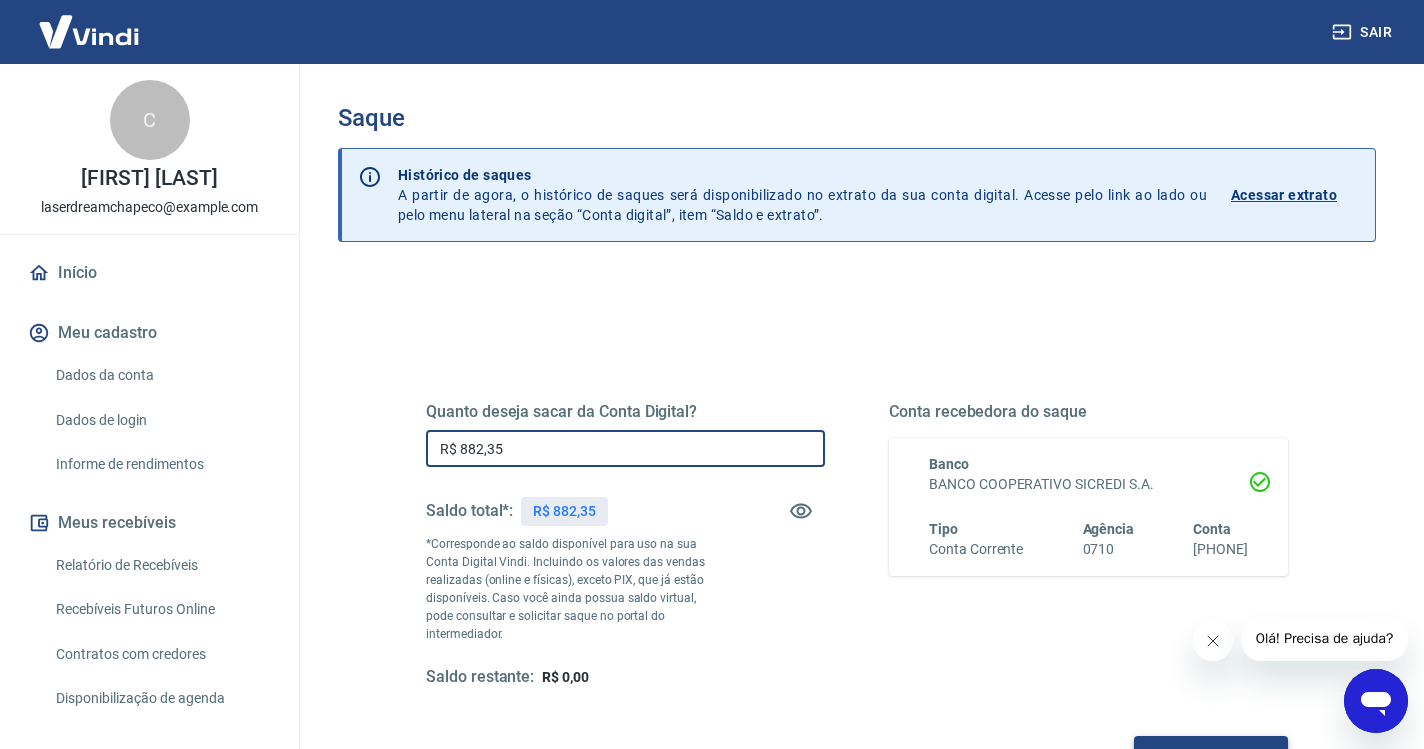 click on "Solicitar saque" at bounding box center [1211, 754] 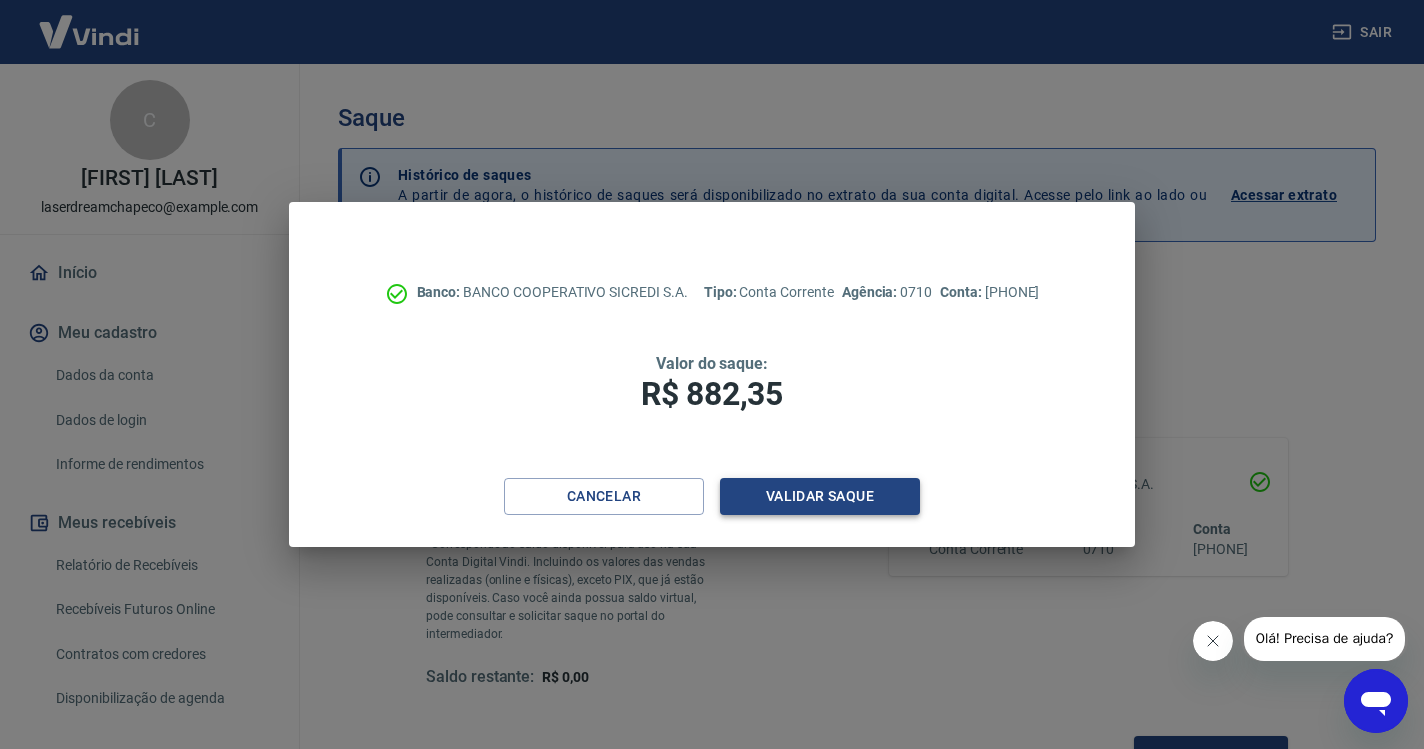 click on "Validar saque" at bounding box center [820, 496] 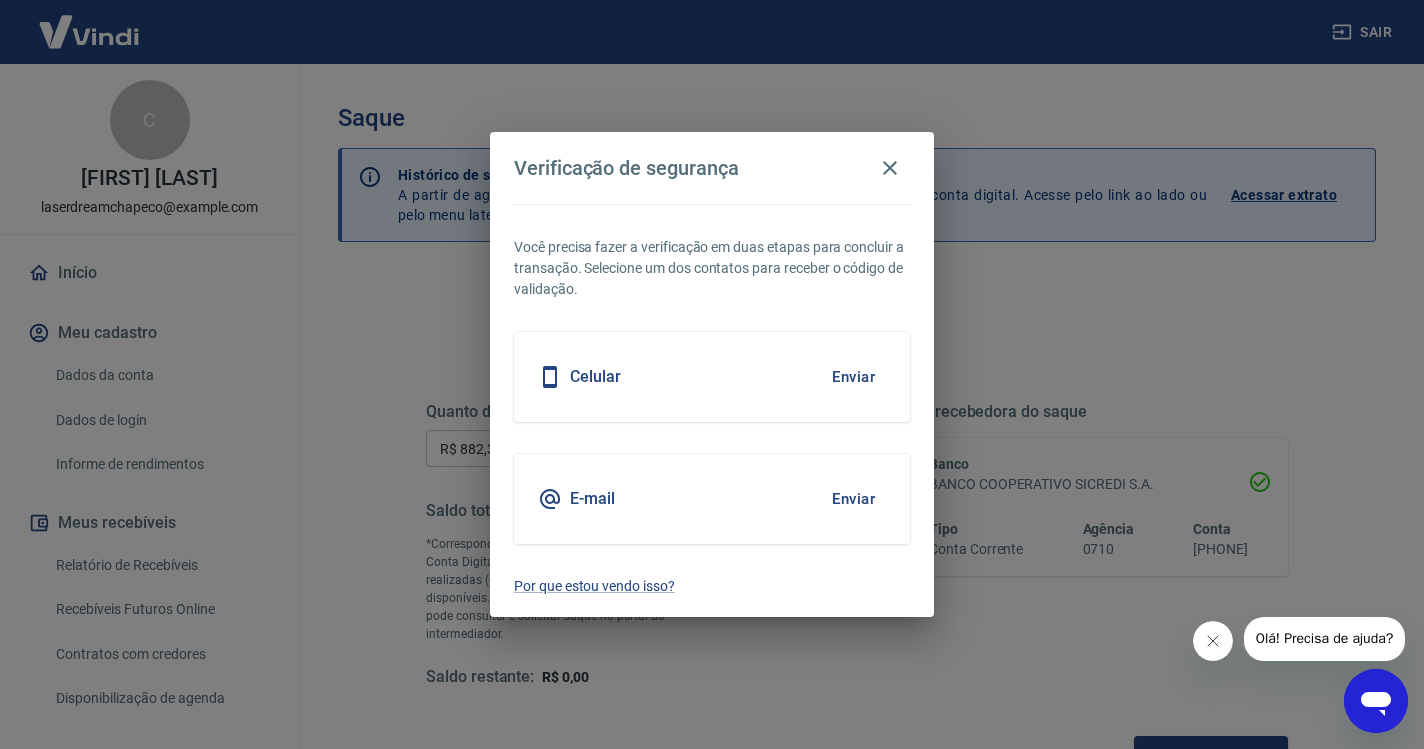 click on "Enviar" at bounding box center (853, 377) 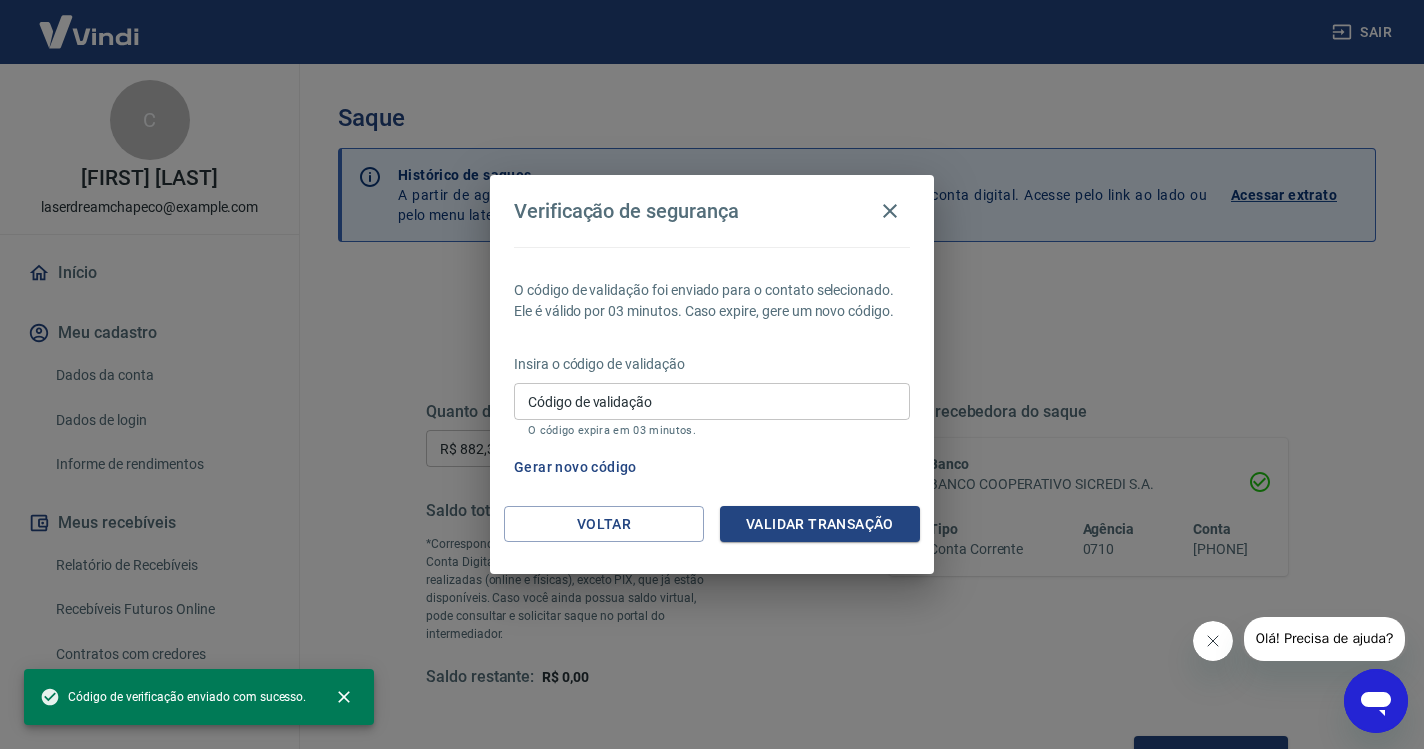 click on "Sair C Cynthia Araújo Ferreira laserdreamchapeco@gmail.com Início Meu cadastro Dados da conta Dados de login Informe de rendimentos Meus recebíveis Relatório de Recebíveis Recebíveis Futuros Online Contratos com credores Disponibilização de agenda Conta Digital Saldo e Extrato Saque Conta digital Segurança Fale conosco Saque Histórico de saques   A partir de agora, o histórico de saques será disponibilizado no extrato da sua conta digital. Acesse pelo link ao lado ou pelo menu lateral na seção “Conta digital”, item “Saldo e extrato”. Acessar extrato Quanto deseja sacar da Conta Digital? R$ 882,35 ​ Saldo total*: R$ 882,35 *Corresponde ao saldo disponível para uso na sua Conta Digital Vindi. Incluindo os valores das vendas realizadas (online e físicas), exceto PIX, que já estão disponíveis. Caso você ainda possua saldo virtual, pode consultar e solicitar saque no portal do intermediador. Saldo restante: R$ 0,00 Conta recebedora do saque Banco BANCO COOPERATIVO SICREDI S.A. Tipo" at bounding box center (712, 374) 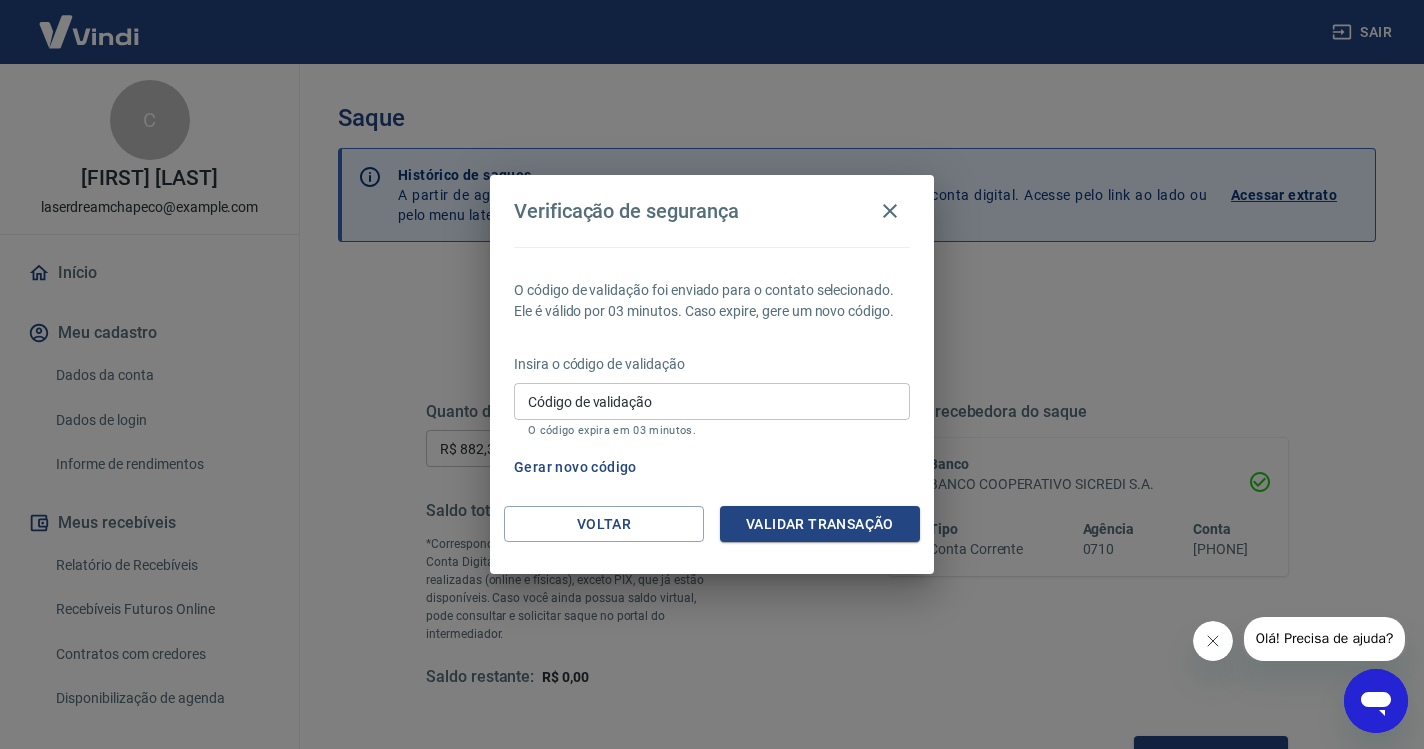 click on "Código de validação" at bounding box center [712, 401] 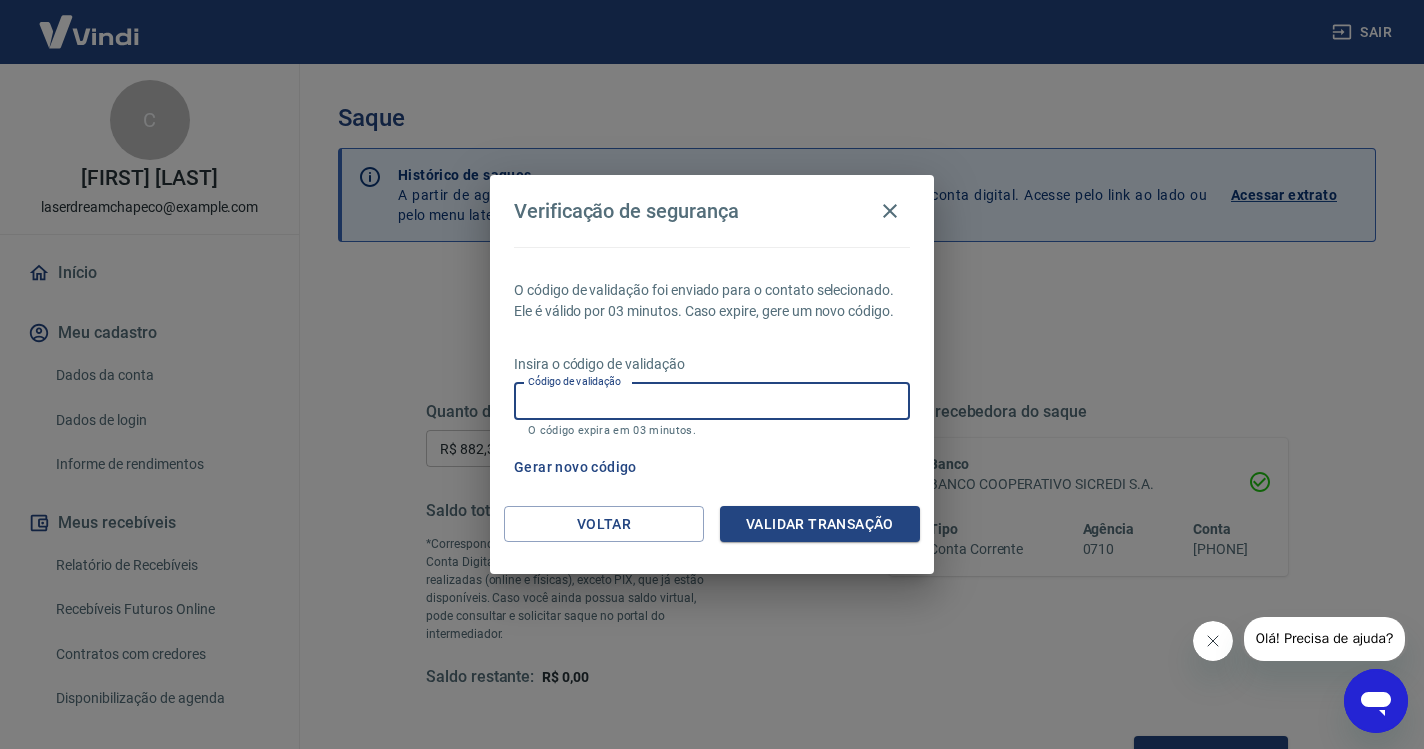 paste on "126020" 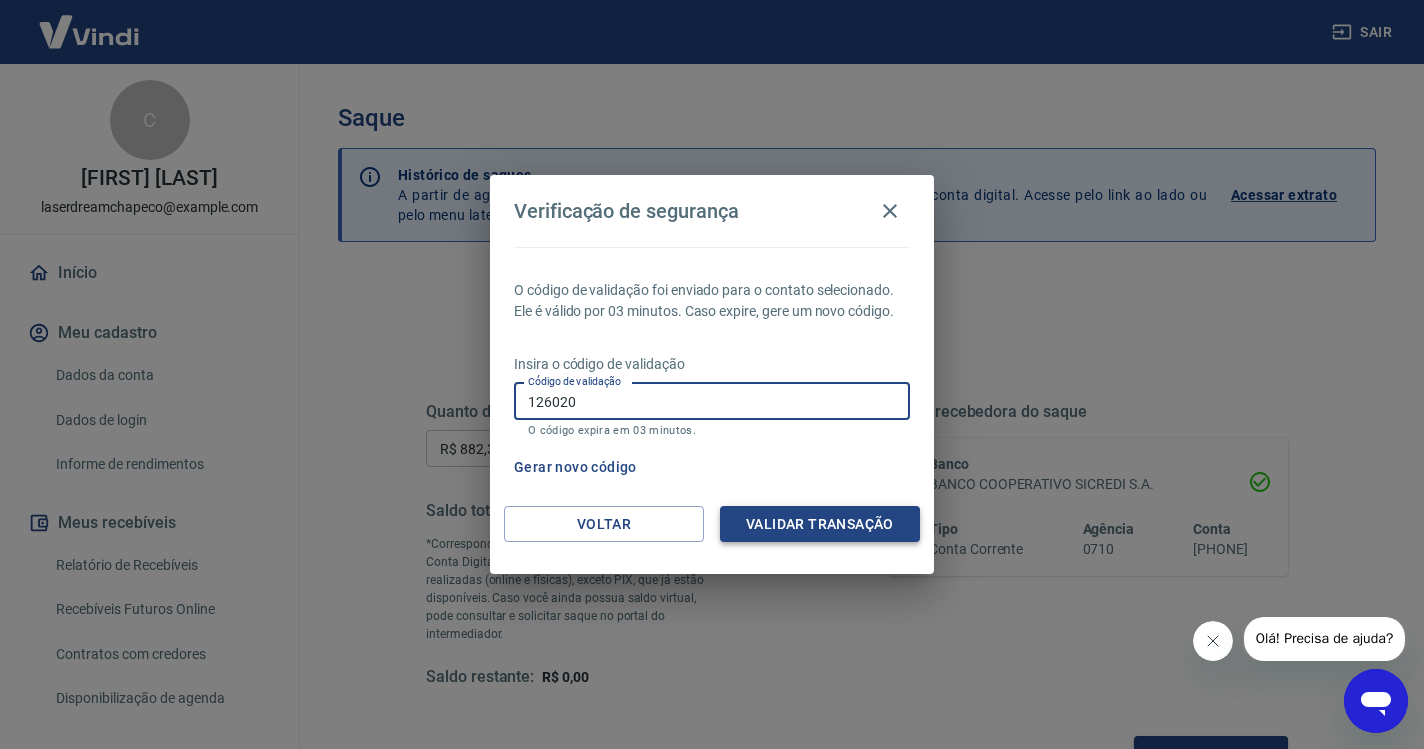 type on "126020" 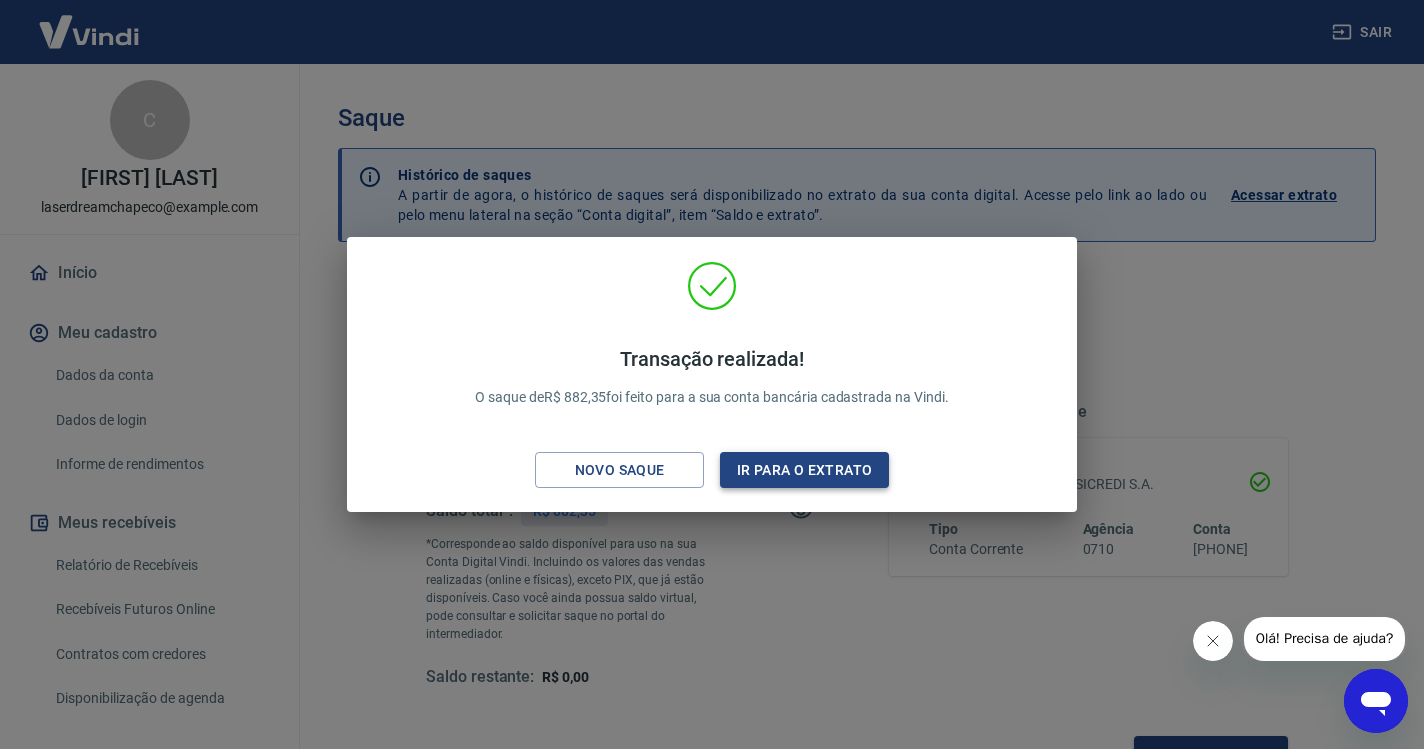click on "Ir para o extrato" at bounding box center (804, 470) 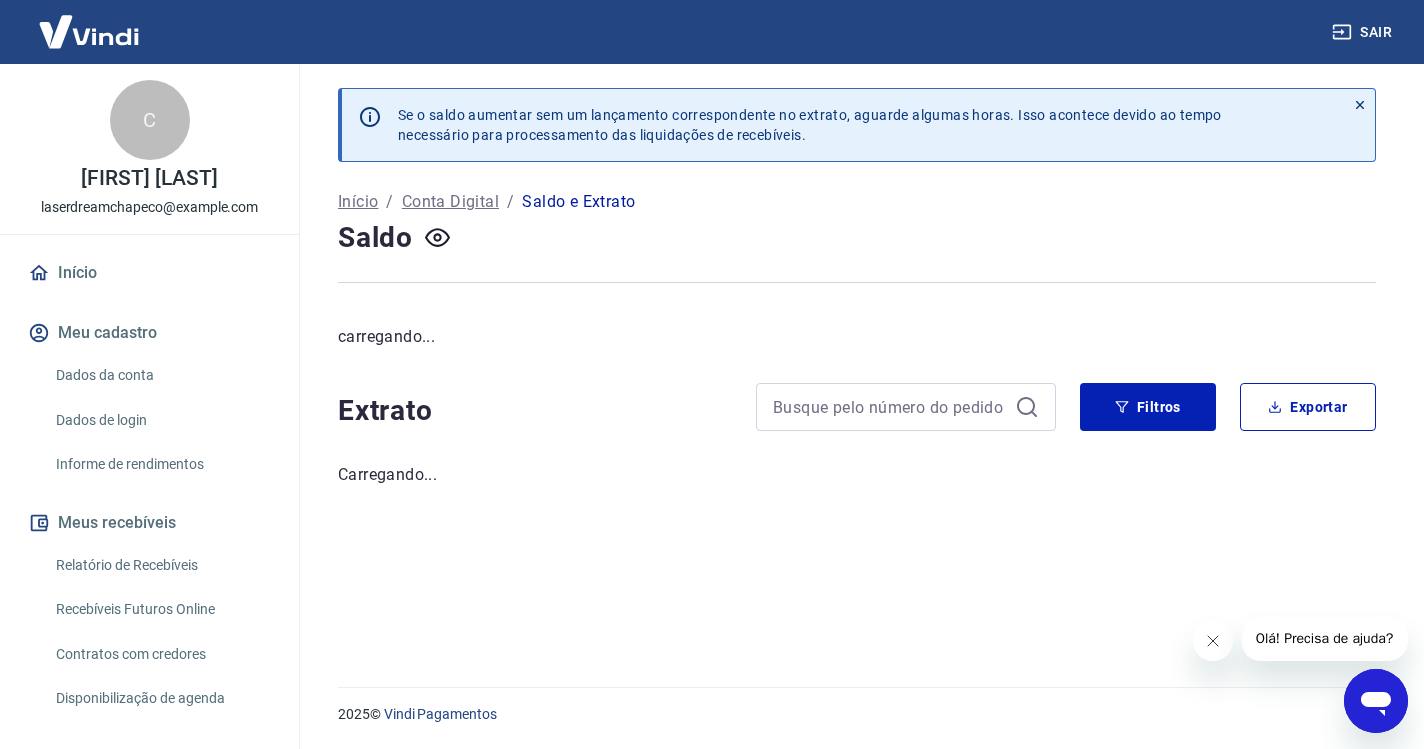click on "Sair" at bounding box center [1364, 32] 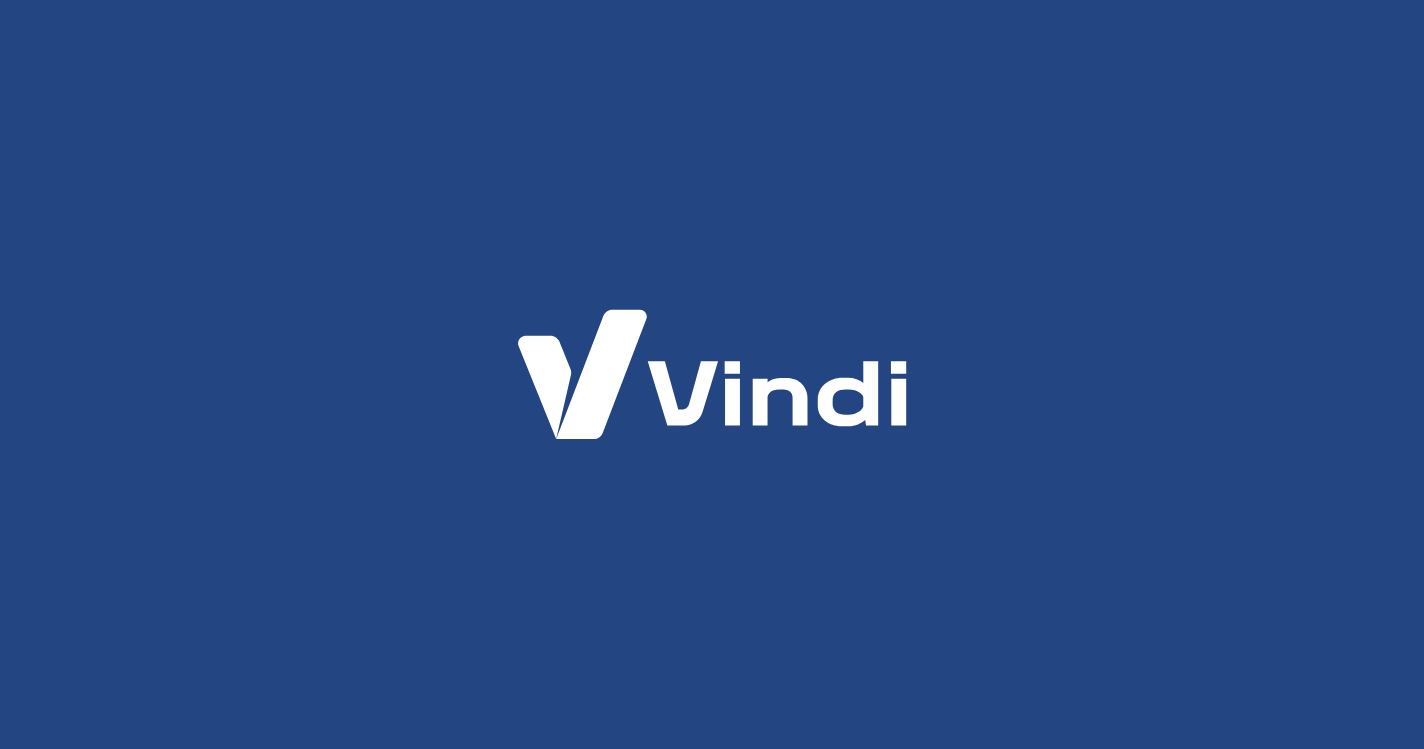 scroll, scrollTop: 0, scrollLeft: 0, axis: both 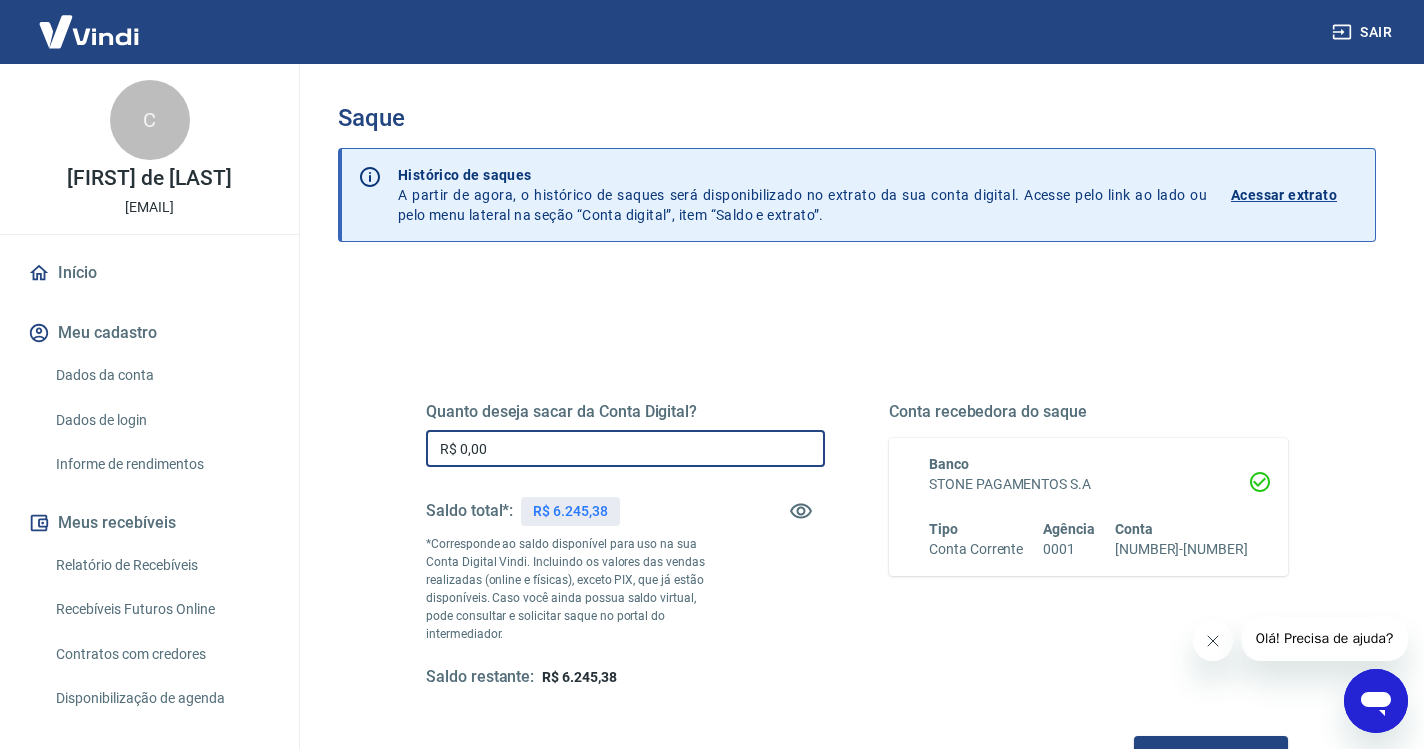 click on "R$ 0,00" at bounding box center (625, 448) 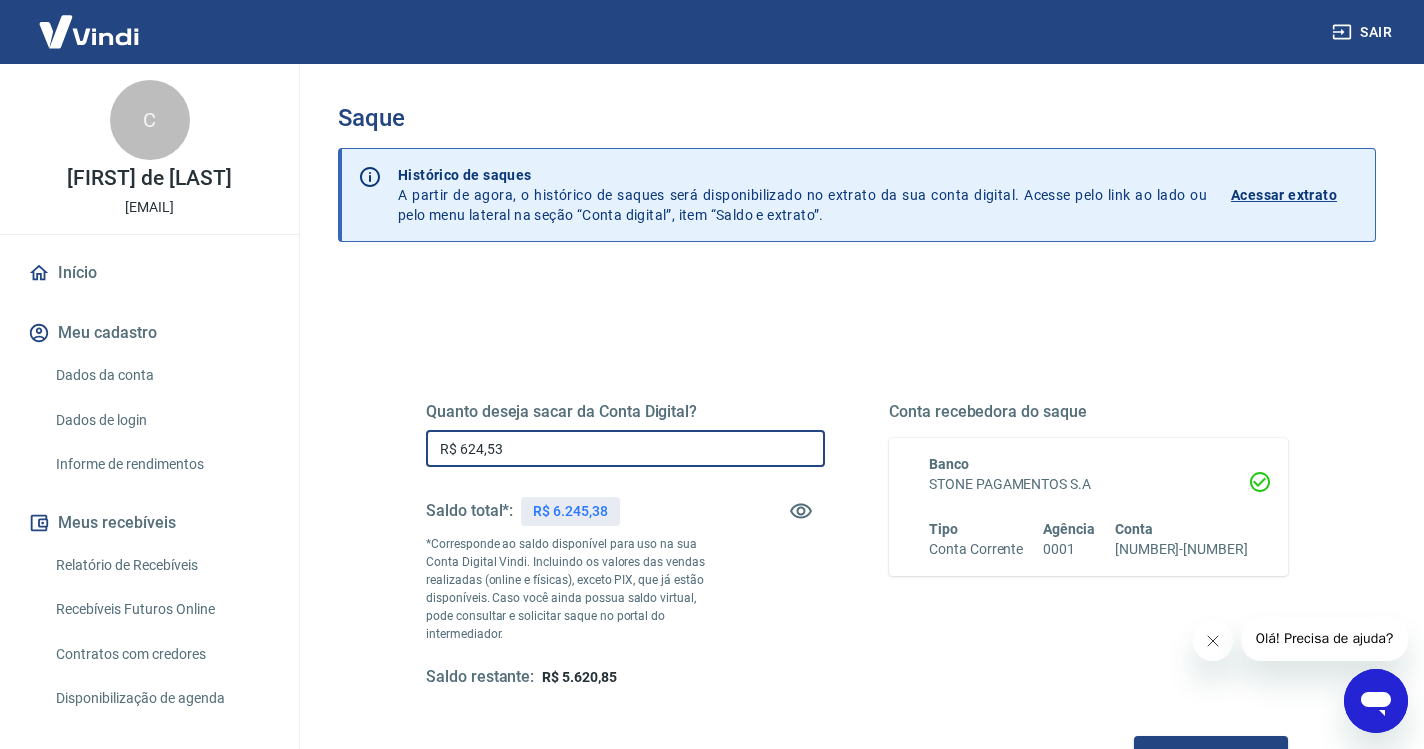 type on "R$ 6.245,38" 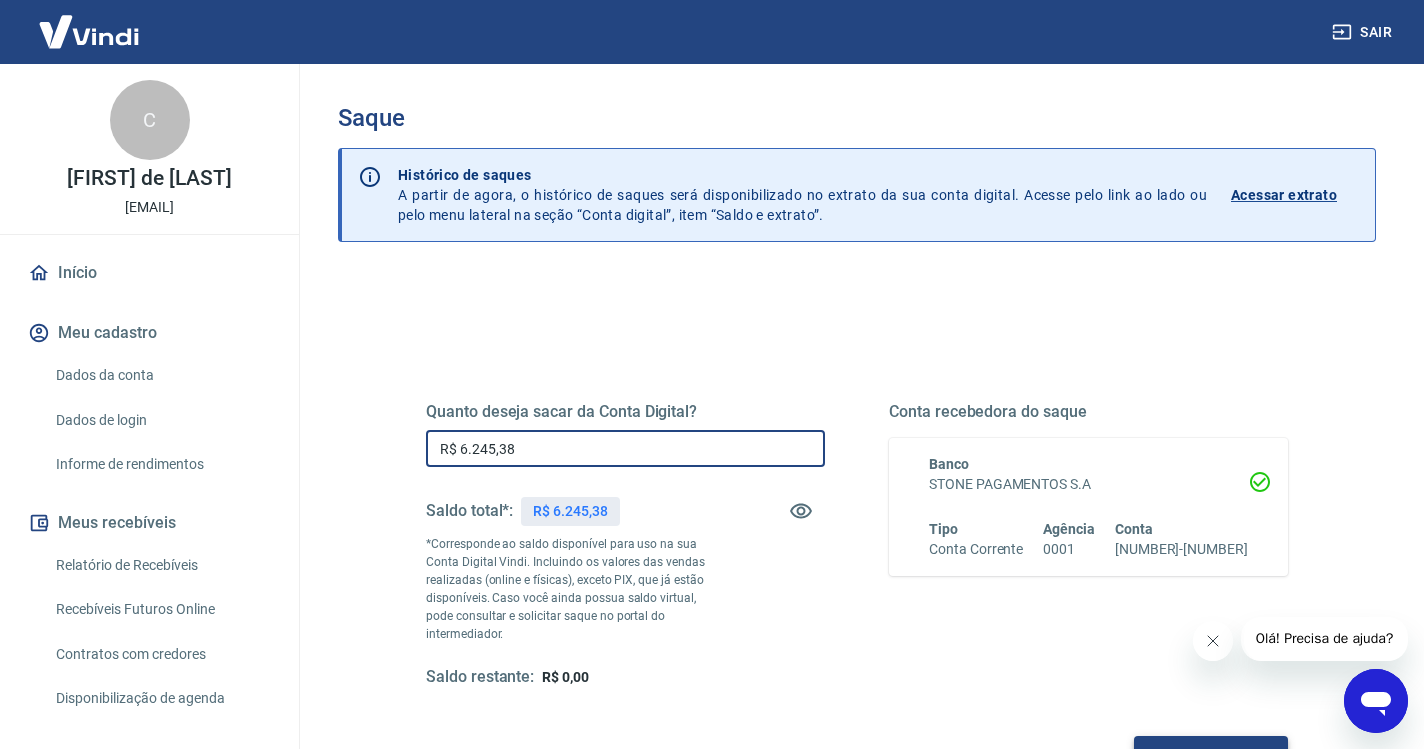 click on "Solicitar saque" at bounding box center [1211, 754] 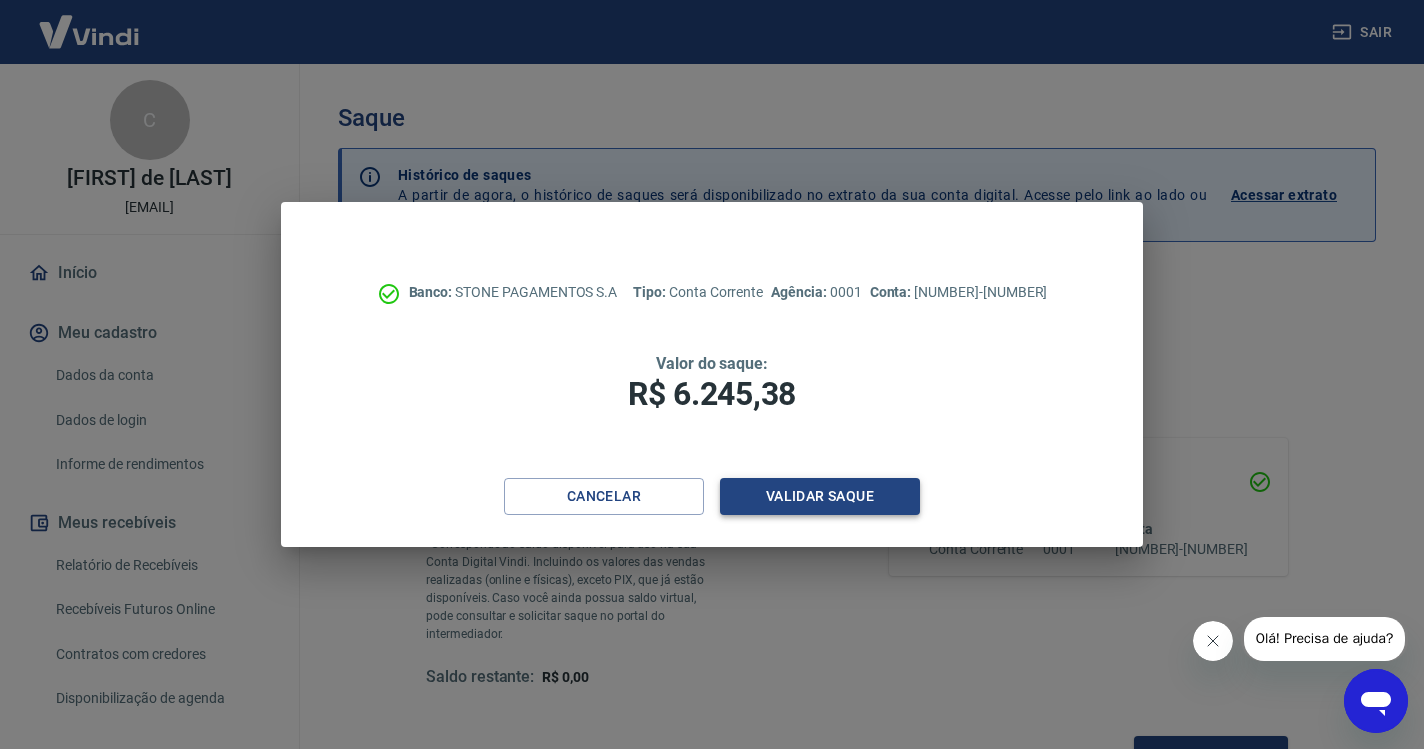 click on "Validar saque" at bounding box center [820, 496] 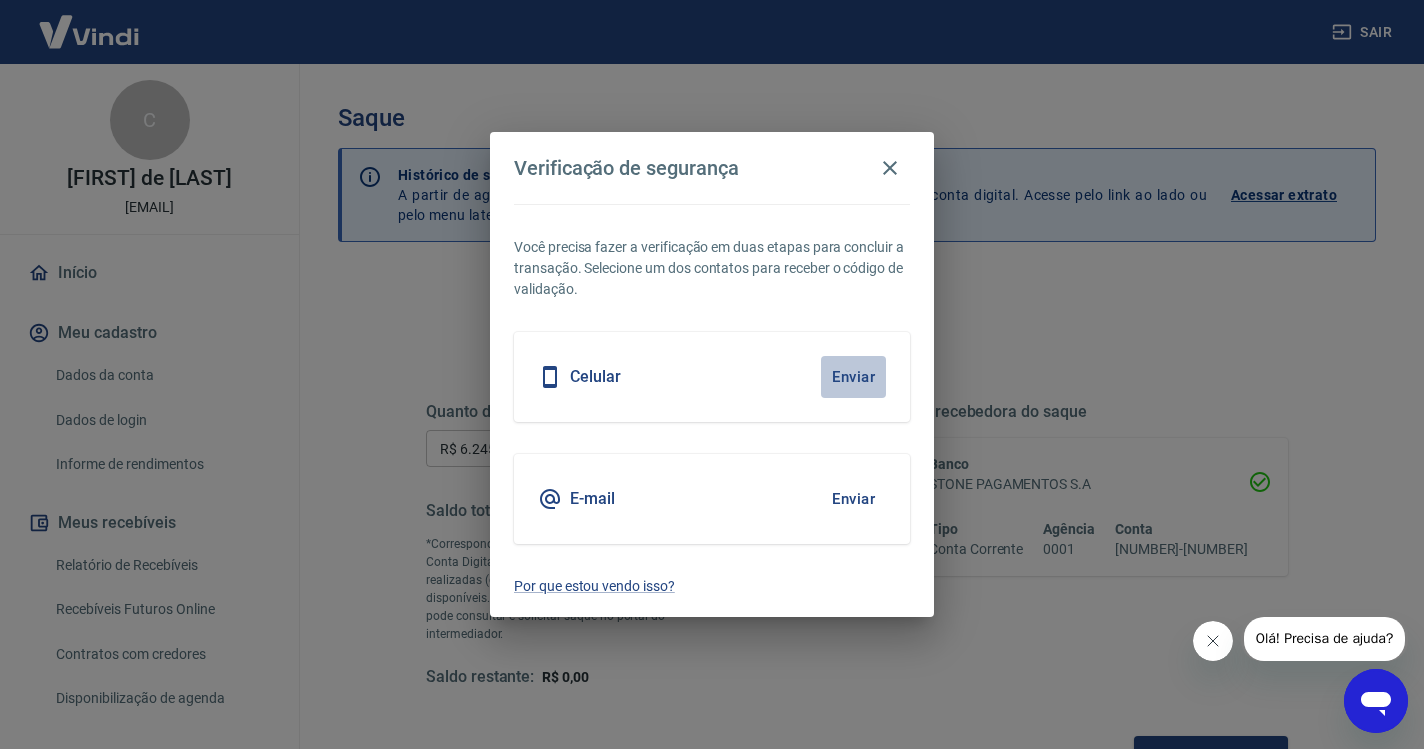 click on "Enviar" at bounding box center [853, 377] 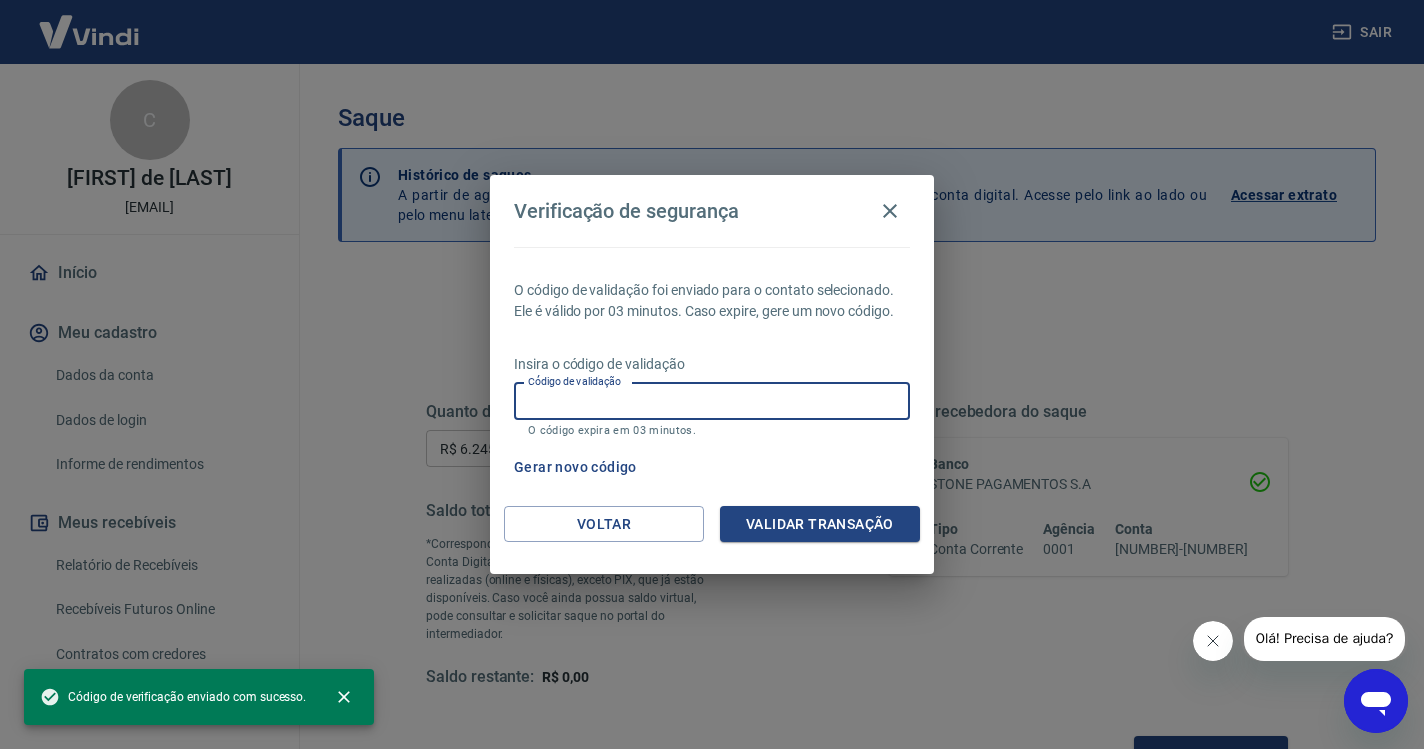 click on "Código de validação" at bounding box center (712, 401) 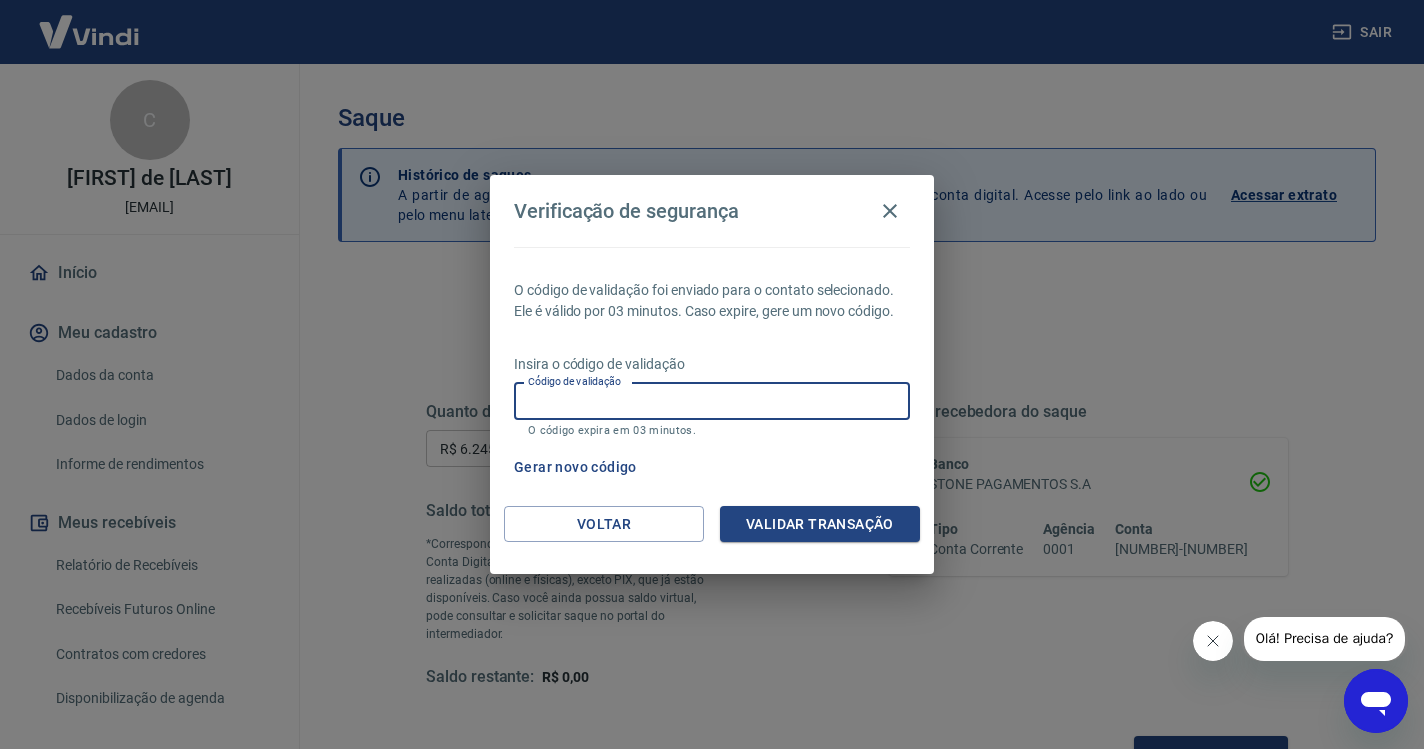 paste on "468797" 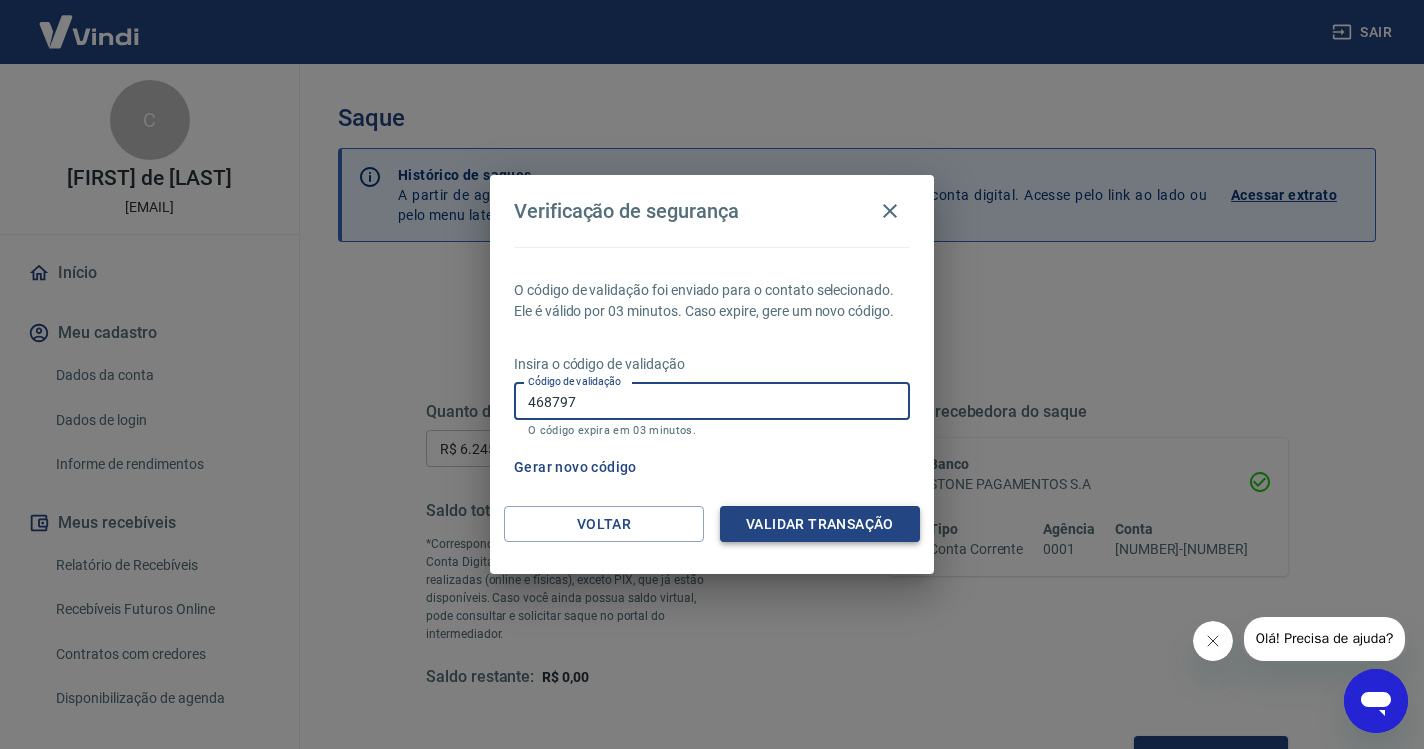 type on "468797" 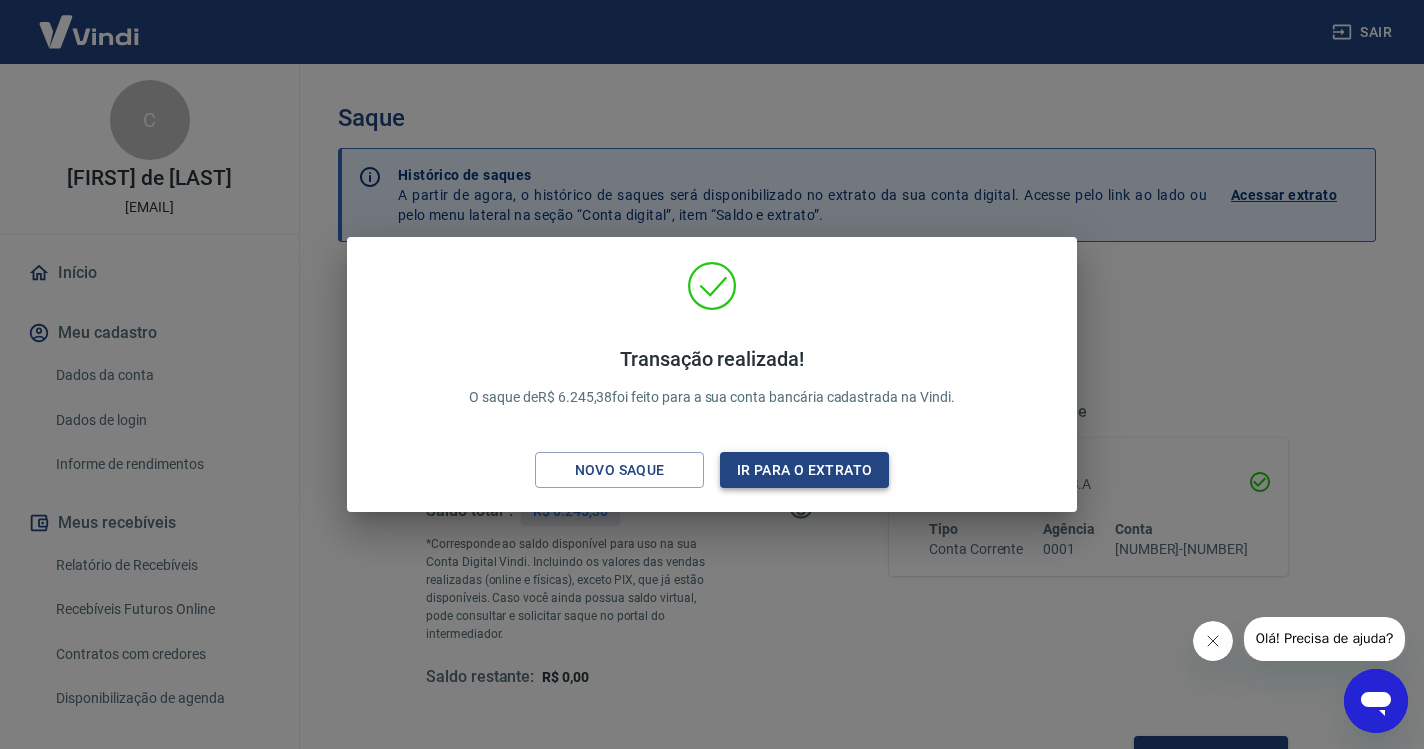 click on "Ir para o extrato" at bounding box center (804, 470) 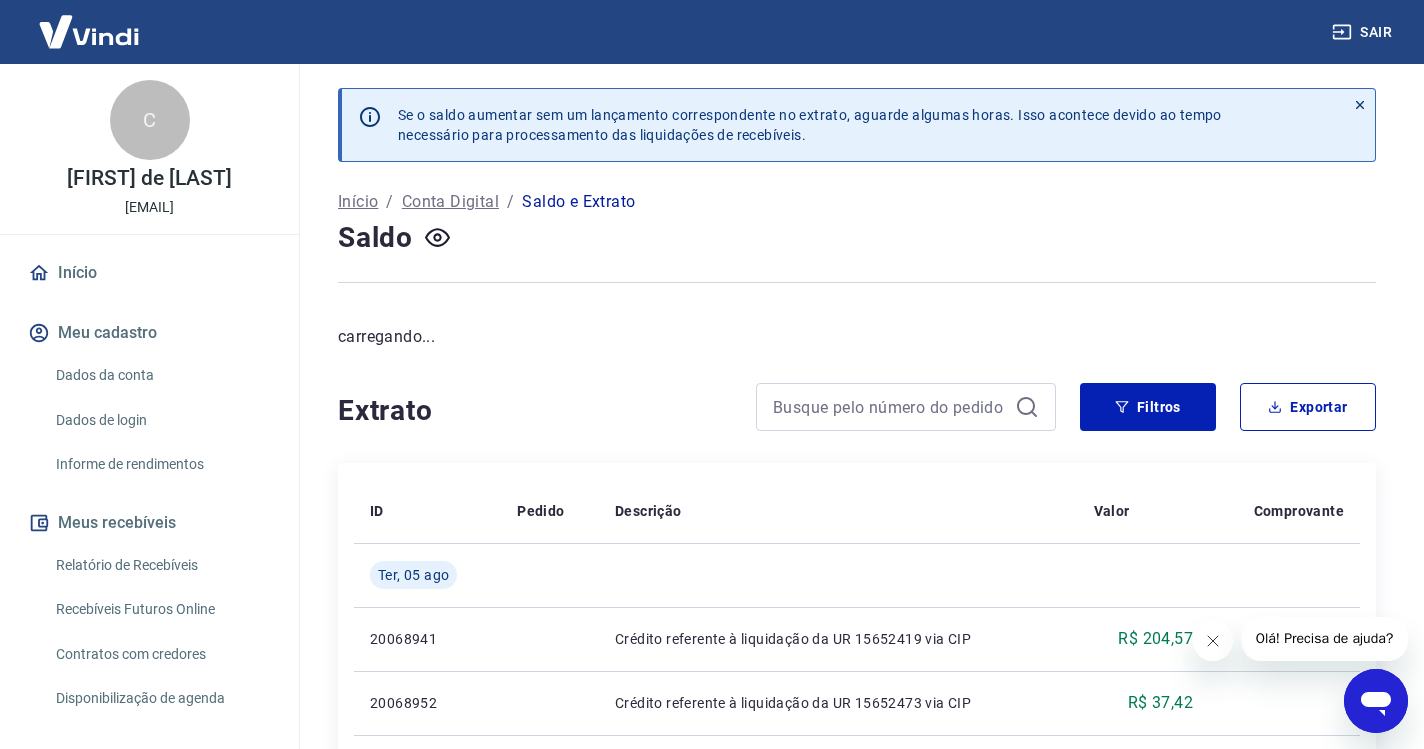 click on "Início" at bounding box center (149, 273) 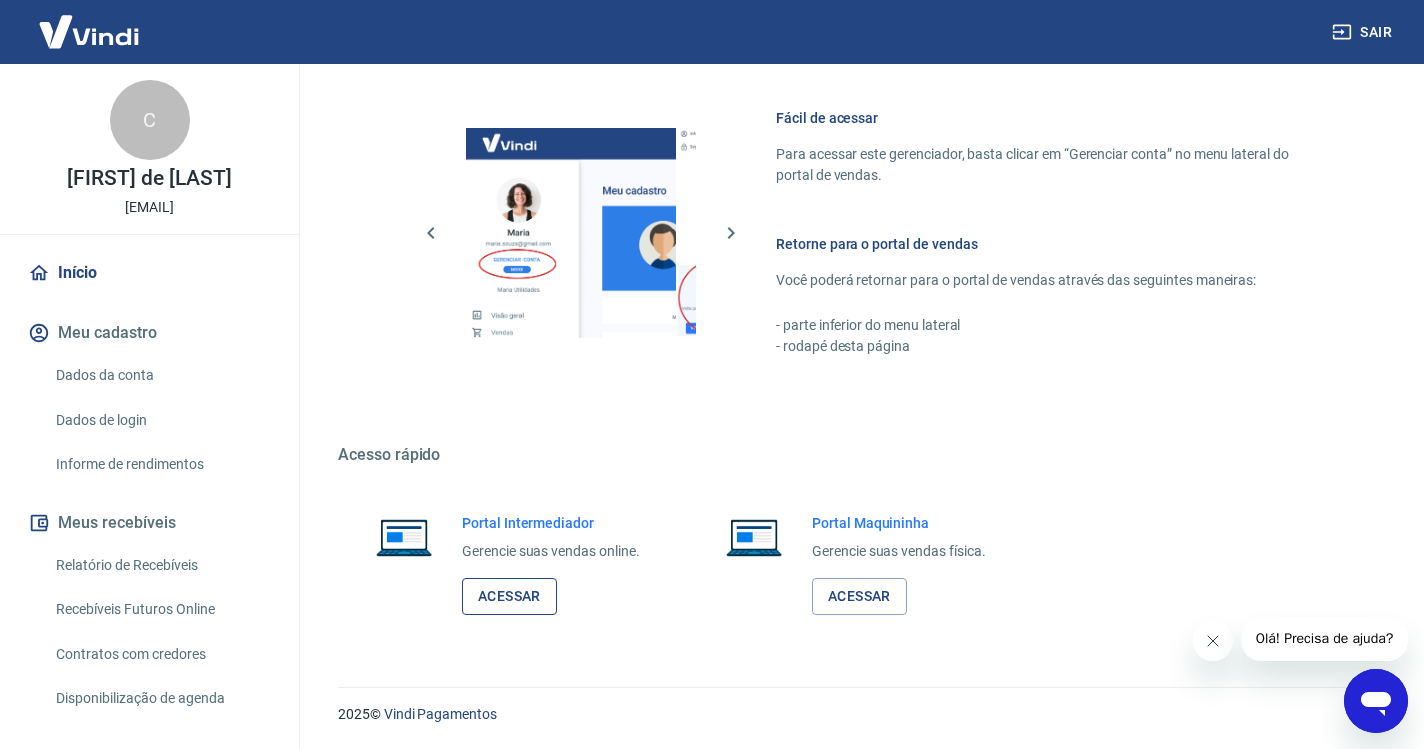 scroll, scrollTop: 849, scrollLeft: 0, axis: vertical 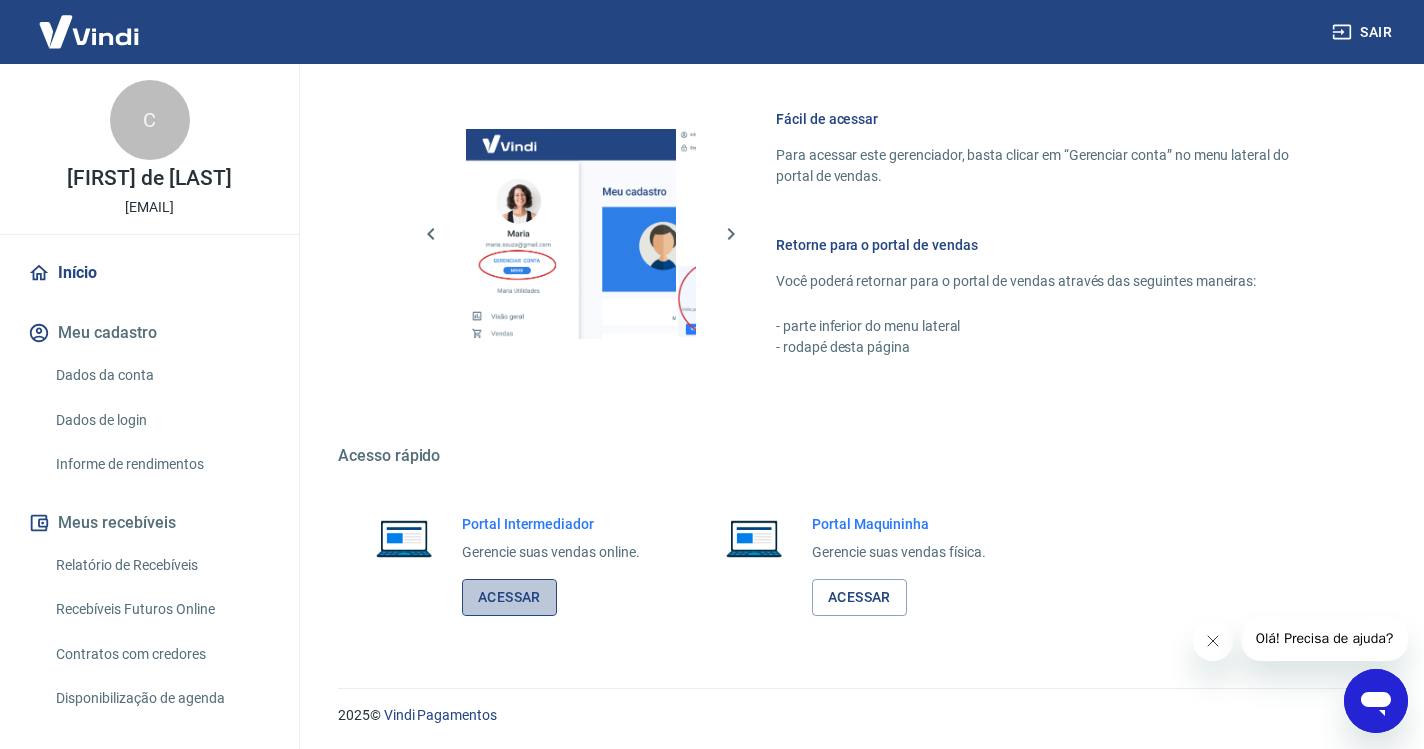 click on "Acessar" at bounding box center (509, 597) 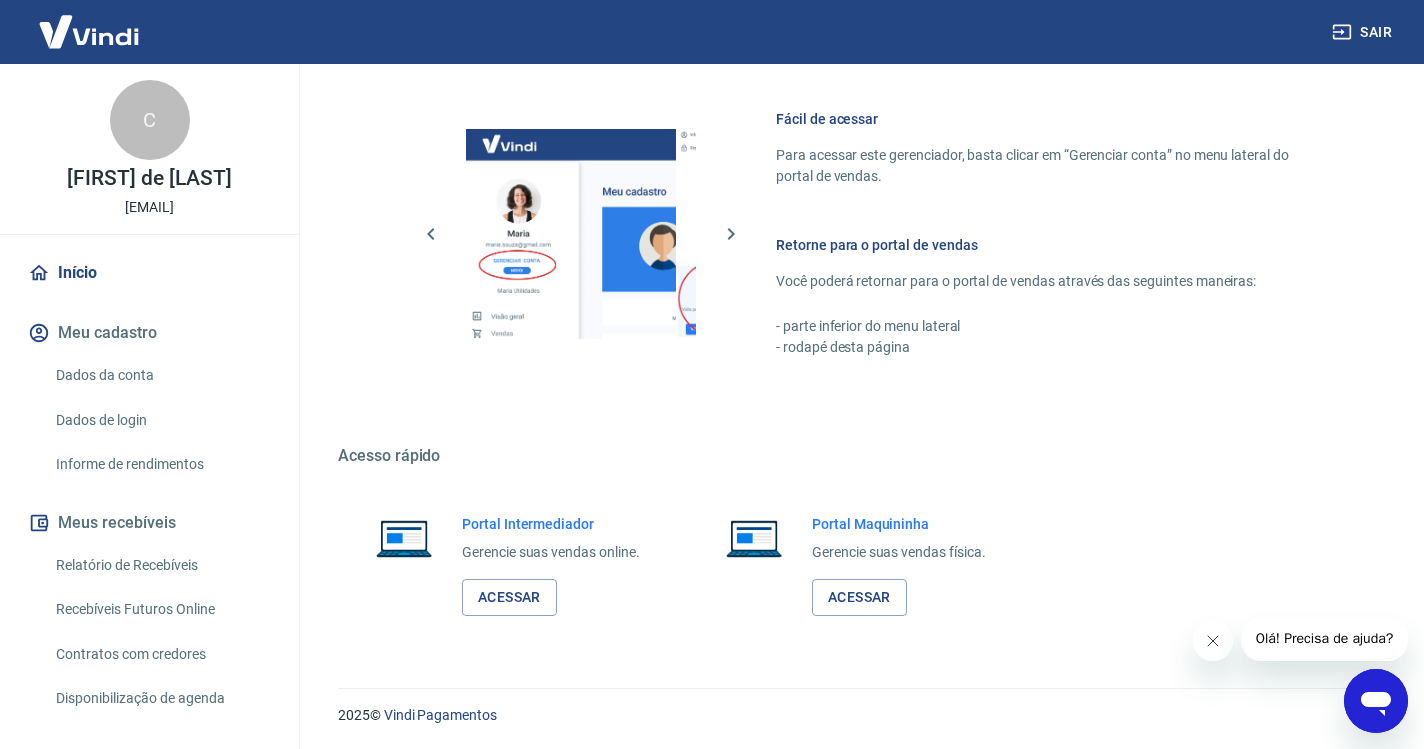 click on "Sair" at bounding box center [1364, 32] 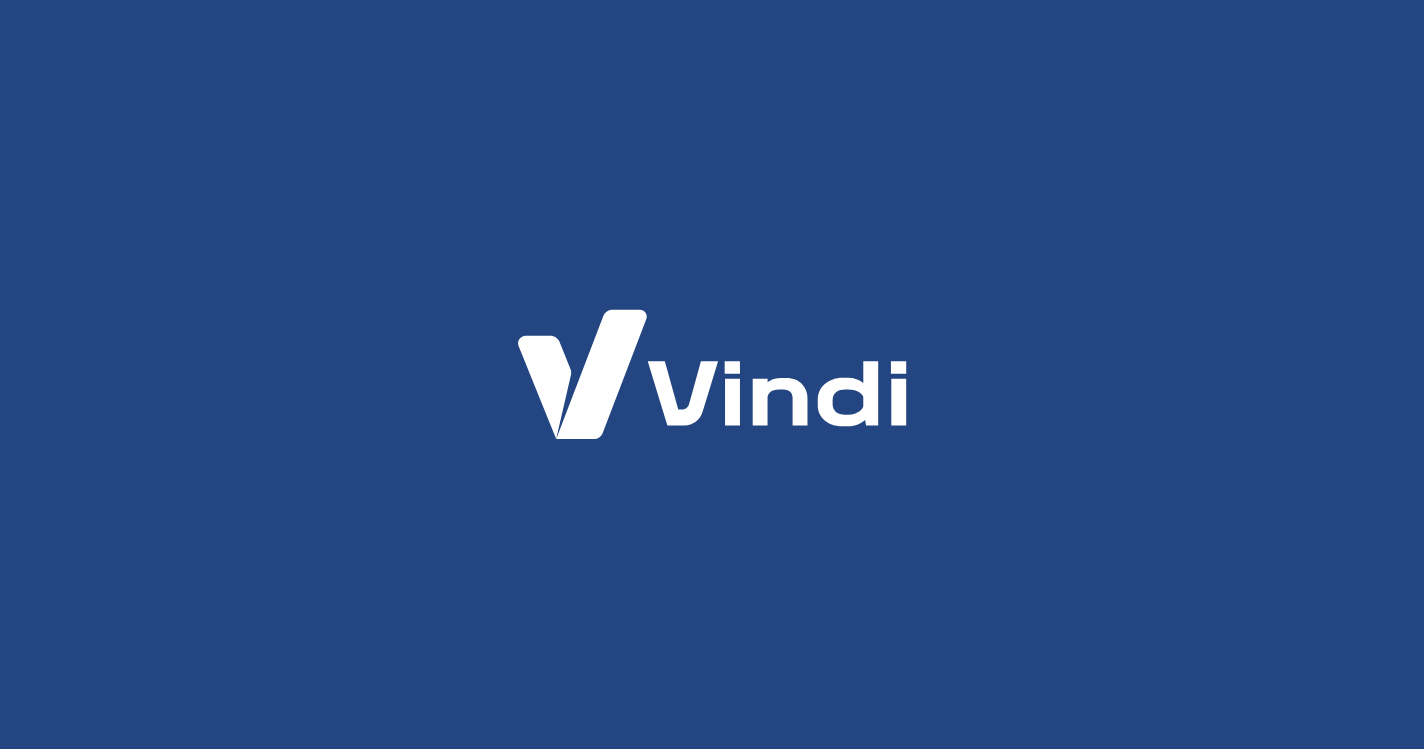 scroll, scrollTop: 0, scrollLeft: 0, axis: both 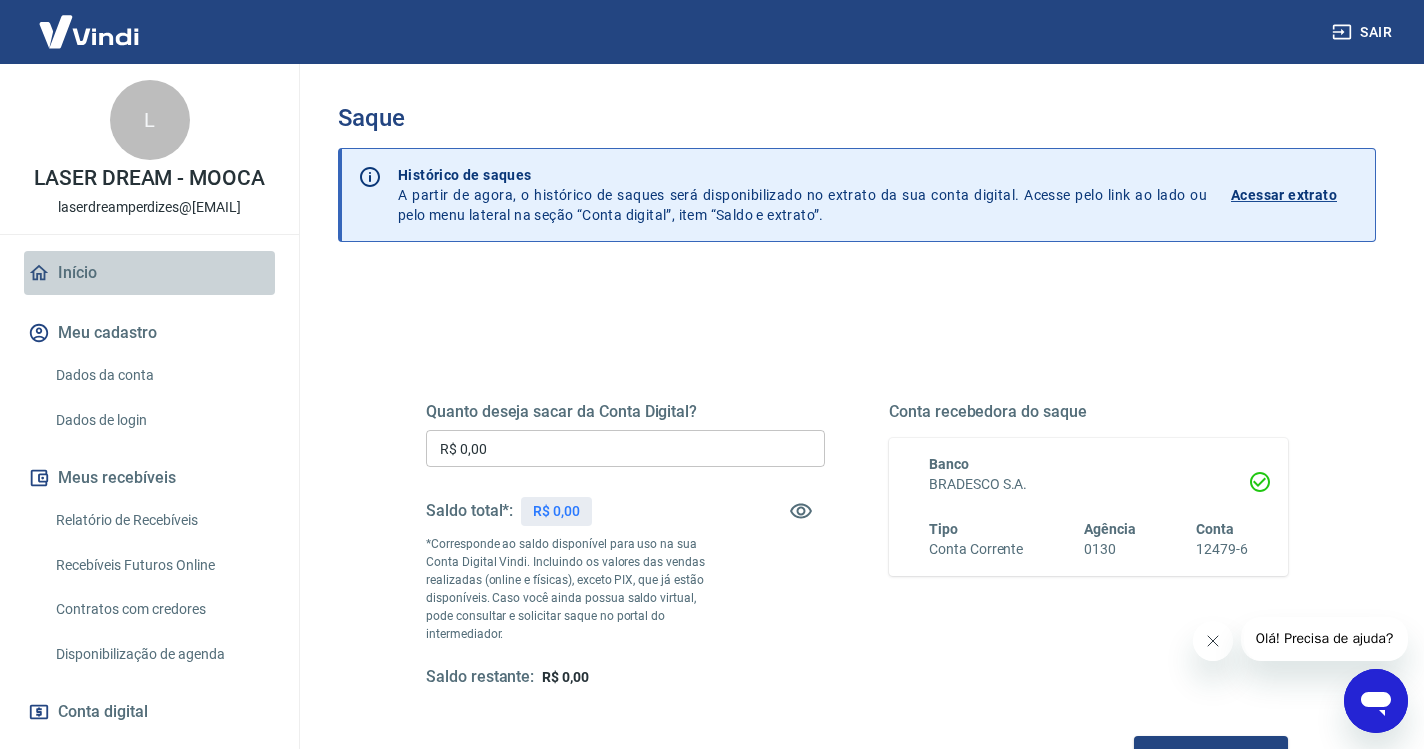 click on "Início" at bounding box center (149, 273) 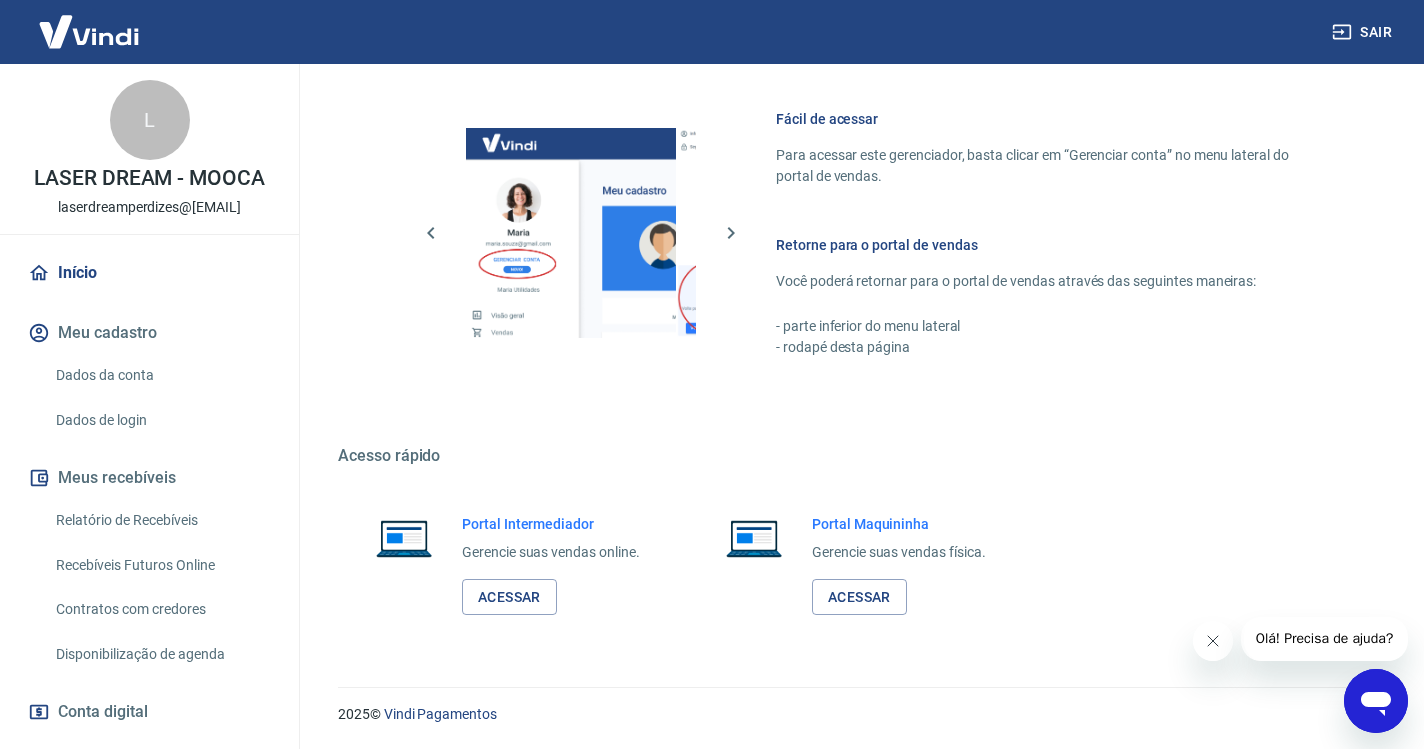 scroll, scrollTop: 1057, scrollLeft: 0, axis: vertical 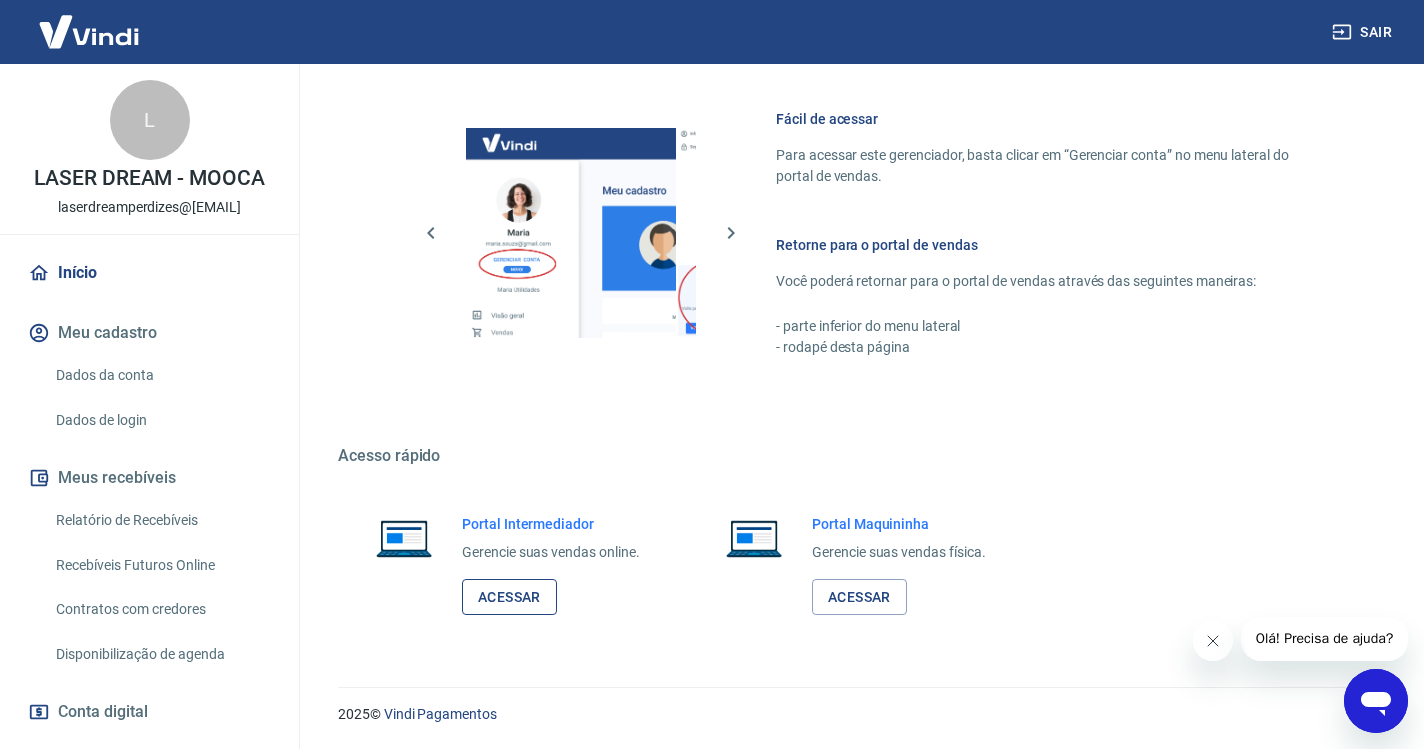 click on "Acessar" at bounding box center [509, 597] 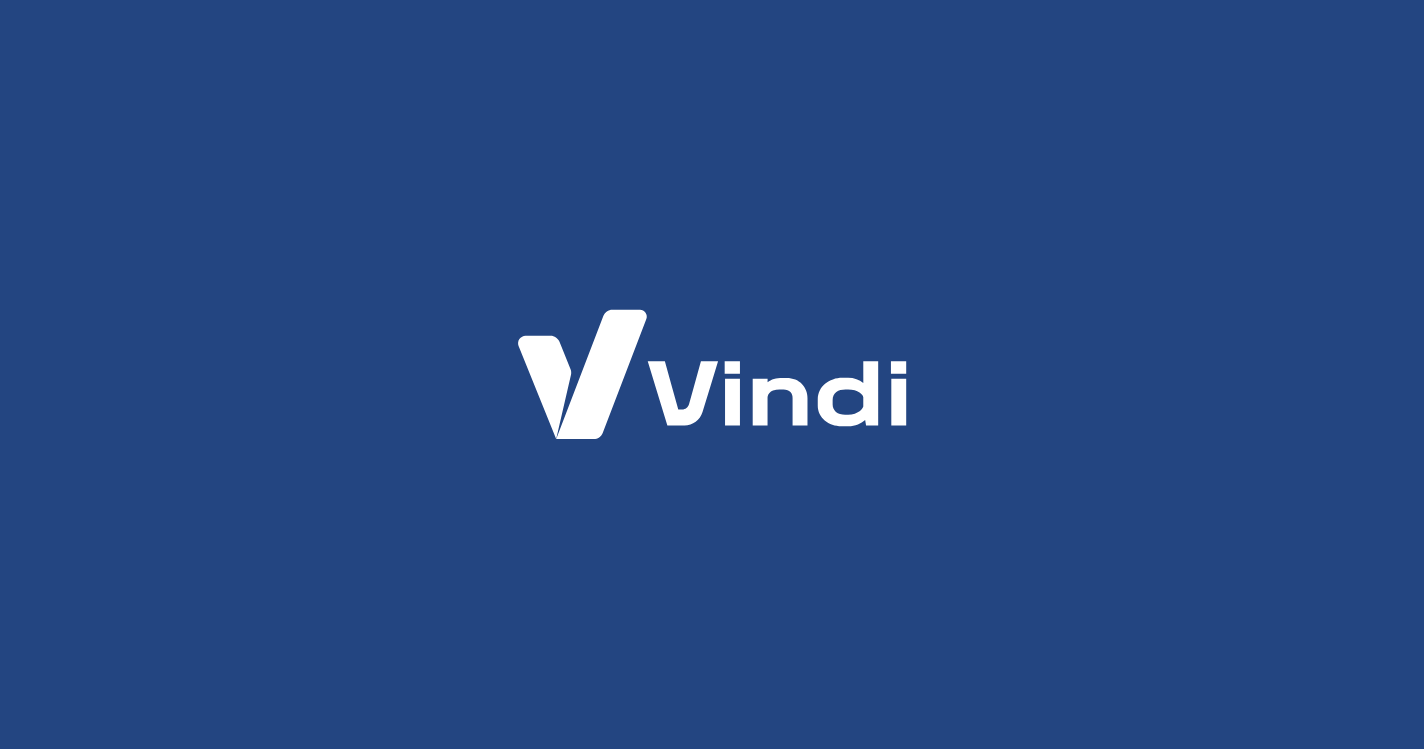 scroll, scrollTop: 0, scrollLeft: 0, axis: both 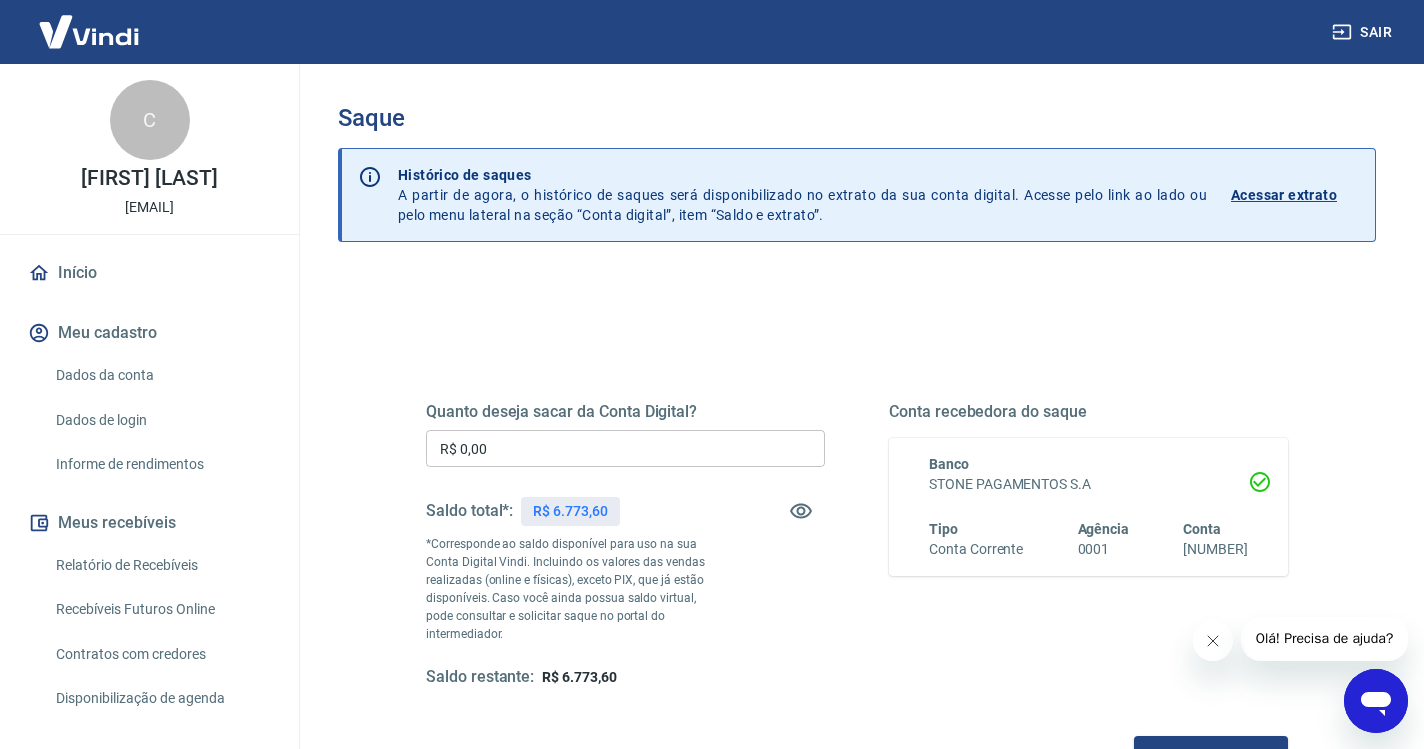 click on "R$ 0,00" at bounding box center (625, 448) 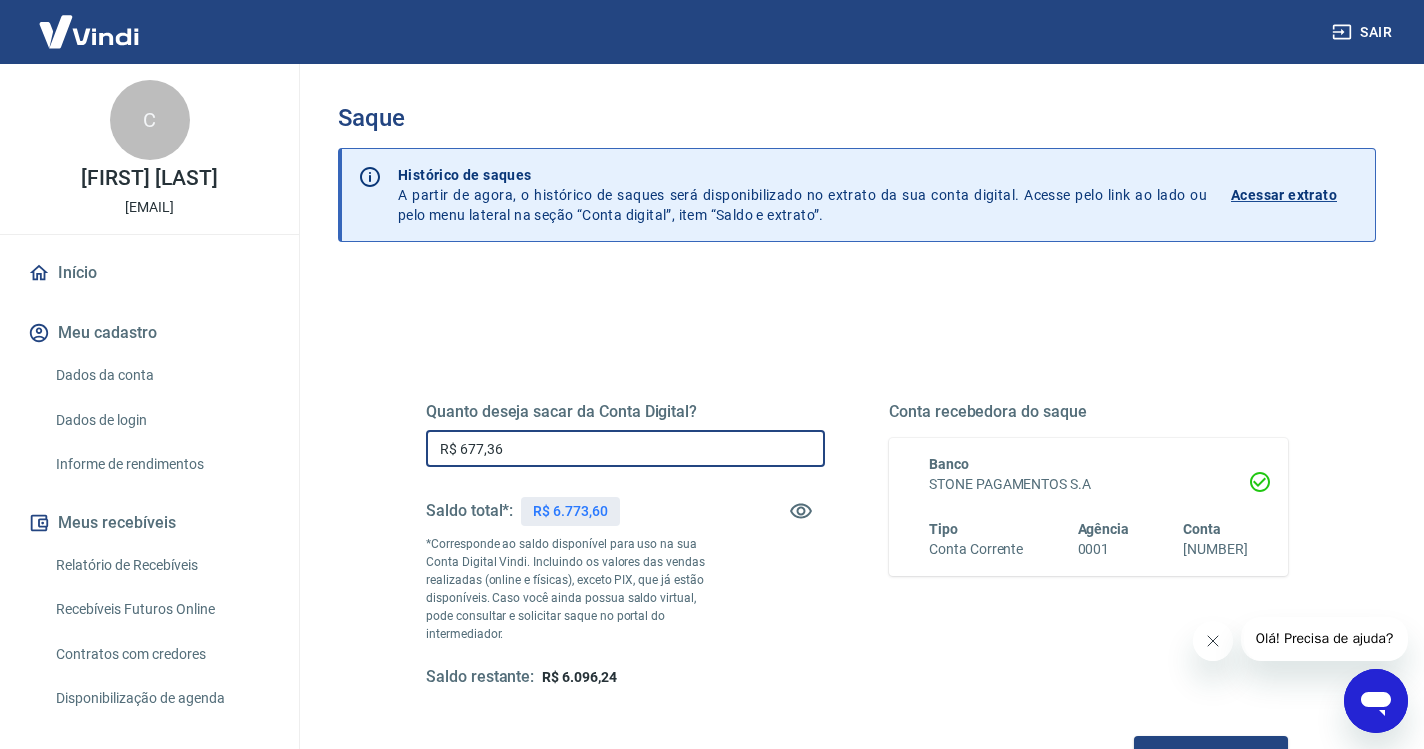 type on "R$ 6.773,60" 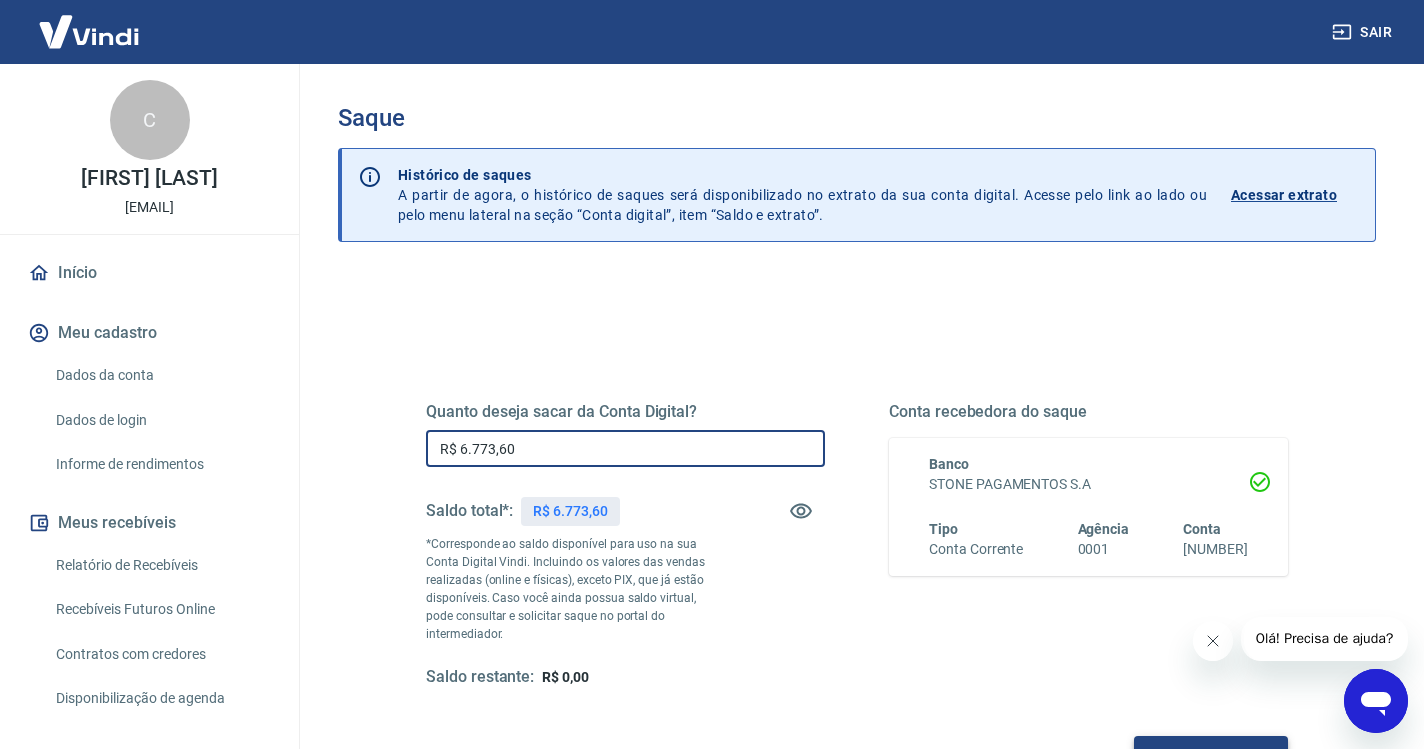 click on "Solicitar saque" at bounding box center [1211, 754] 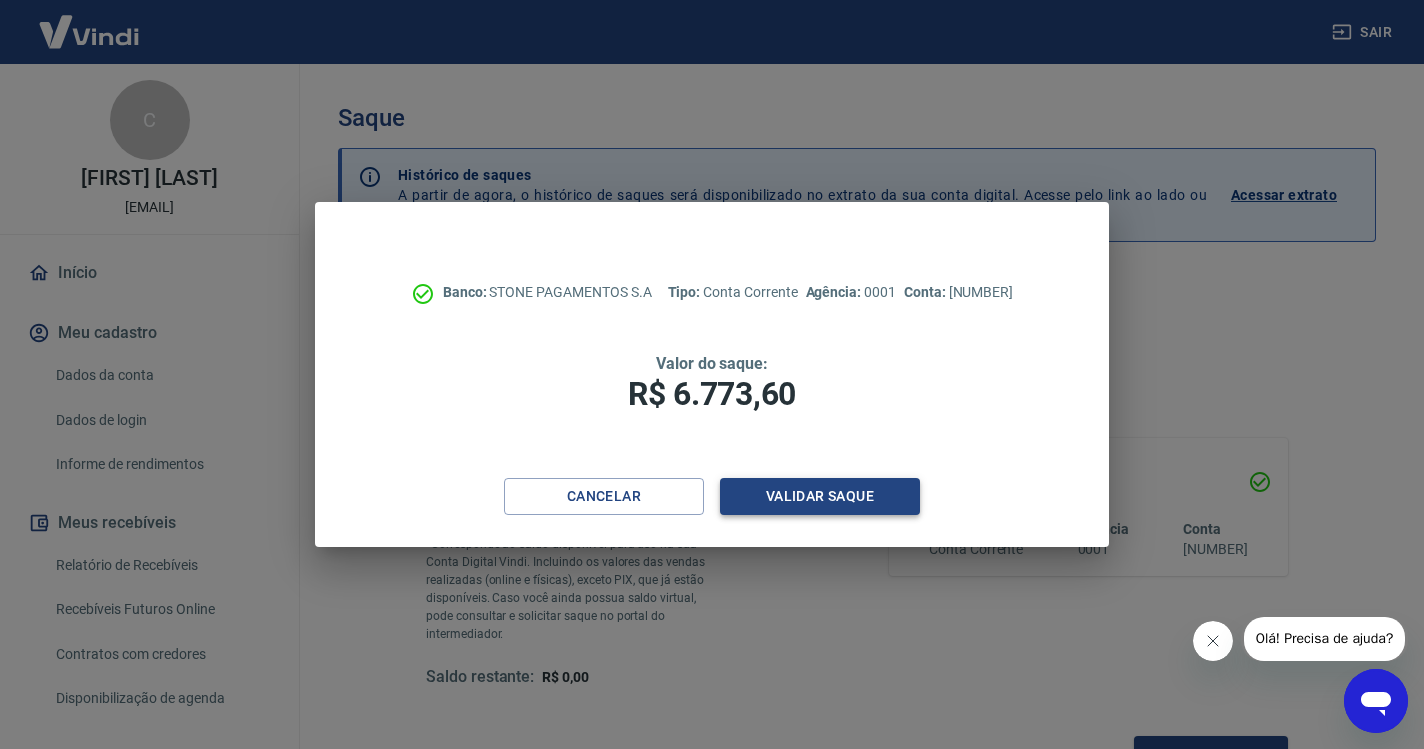 click on "Validar saque" at bounding box center [820, 496] 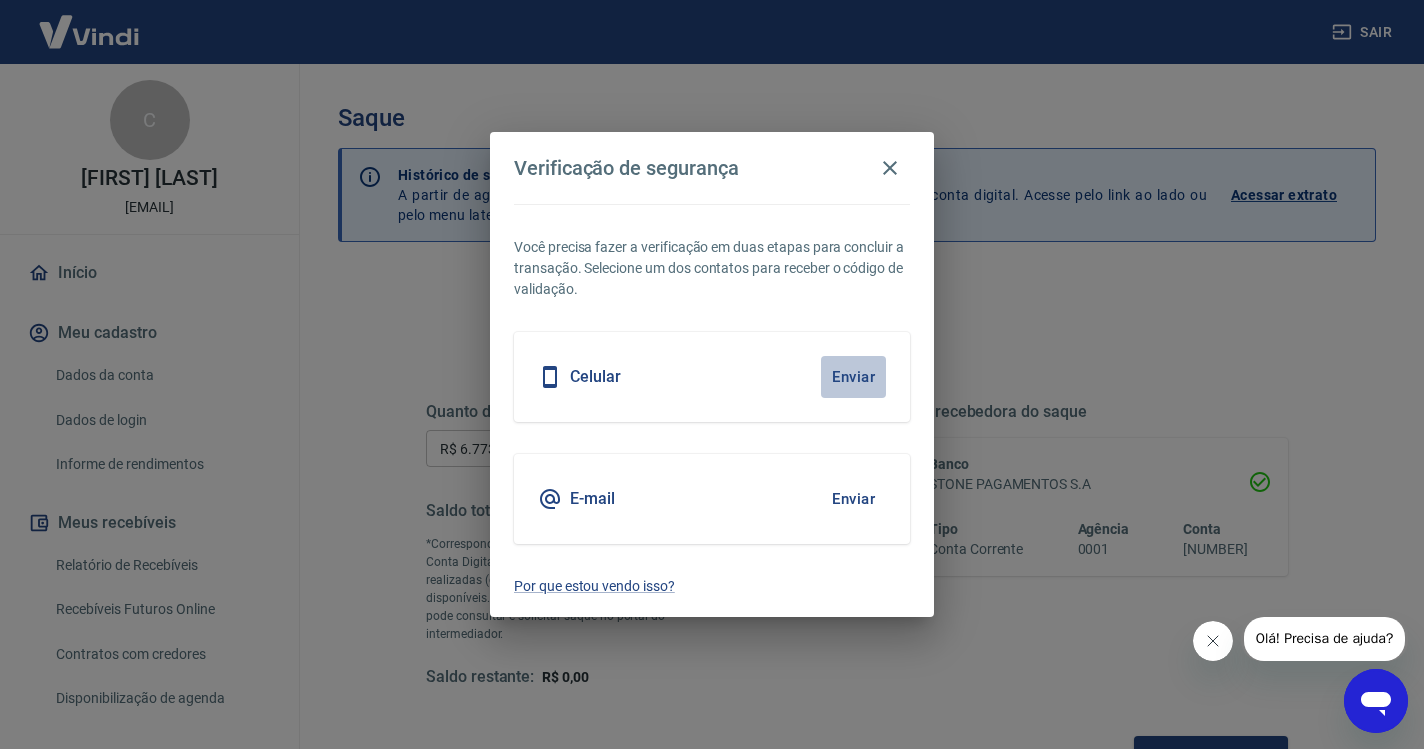 click on "Enviar" at bounding box center [853, 377] 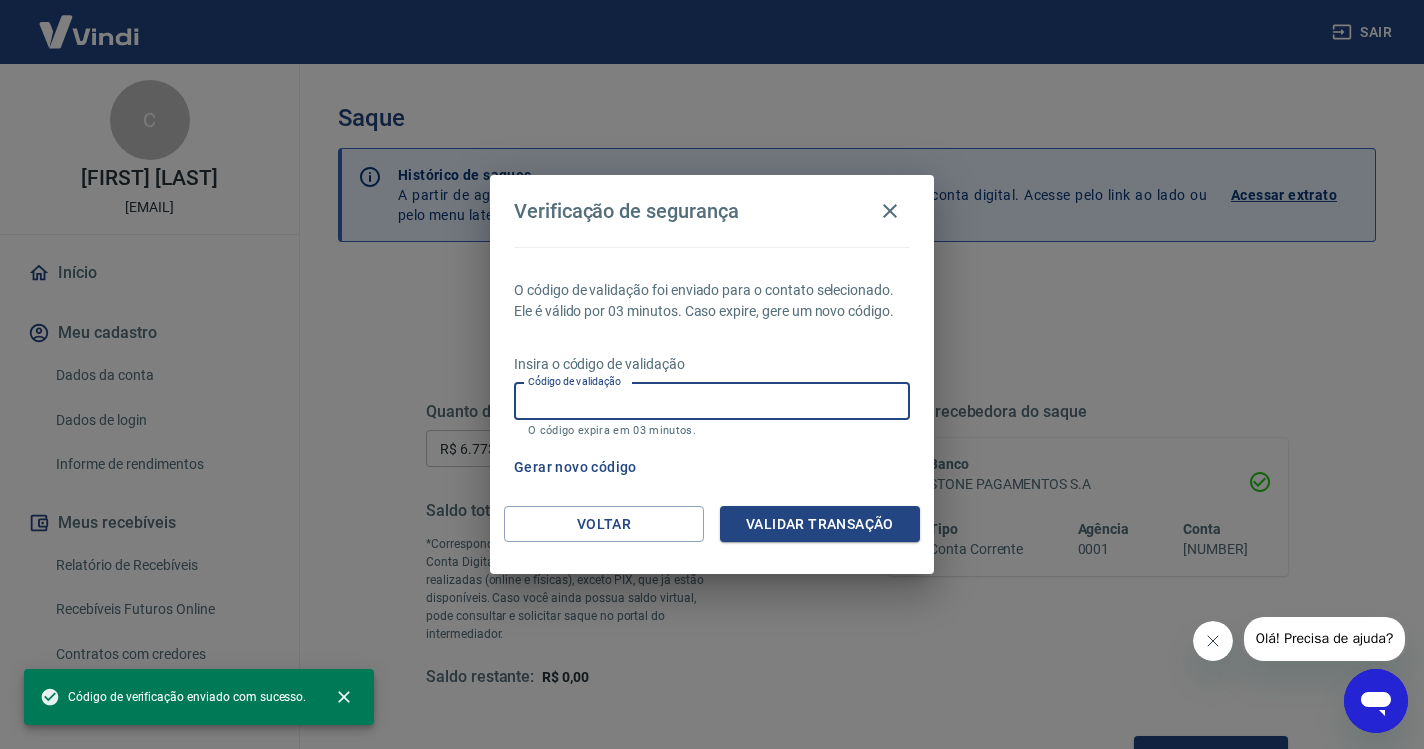click on "Código de validação" at bounding box center [712, 401] 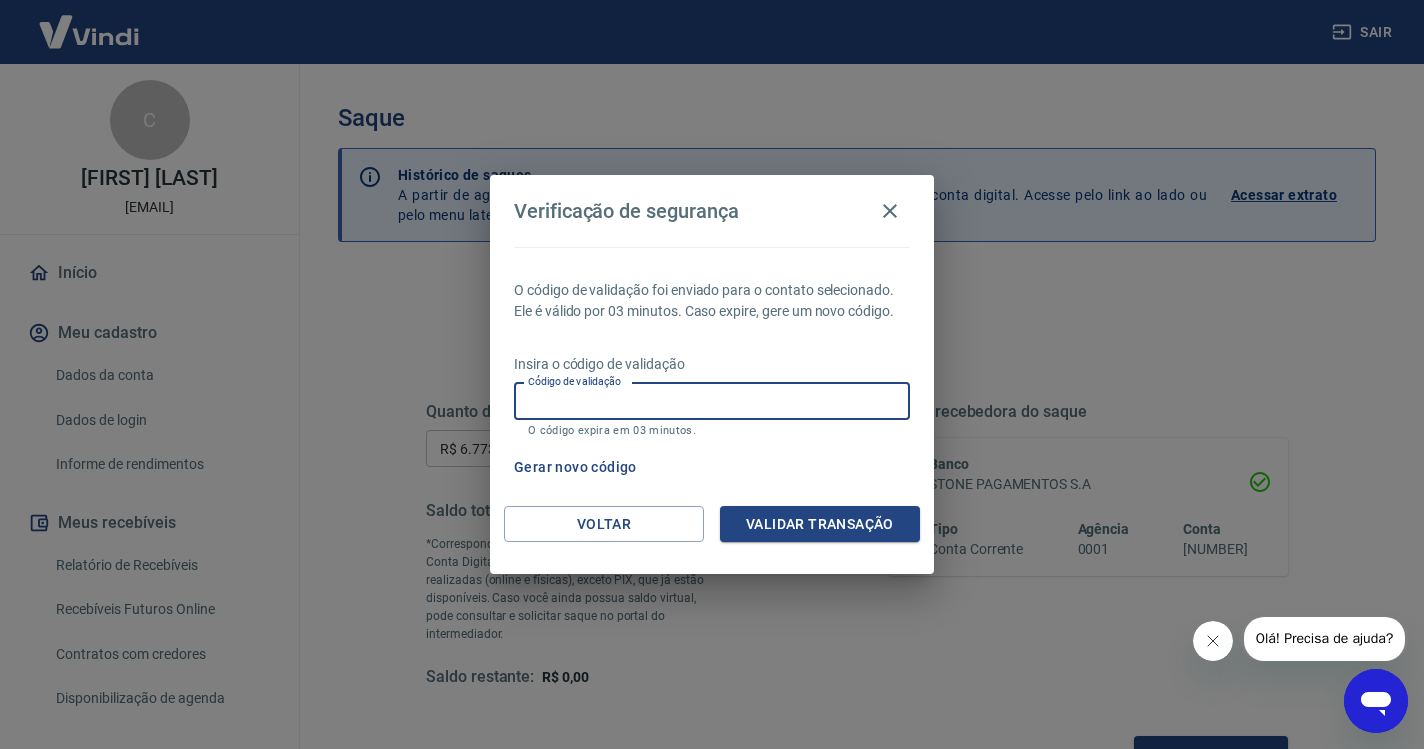paste on "490750" 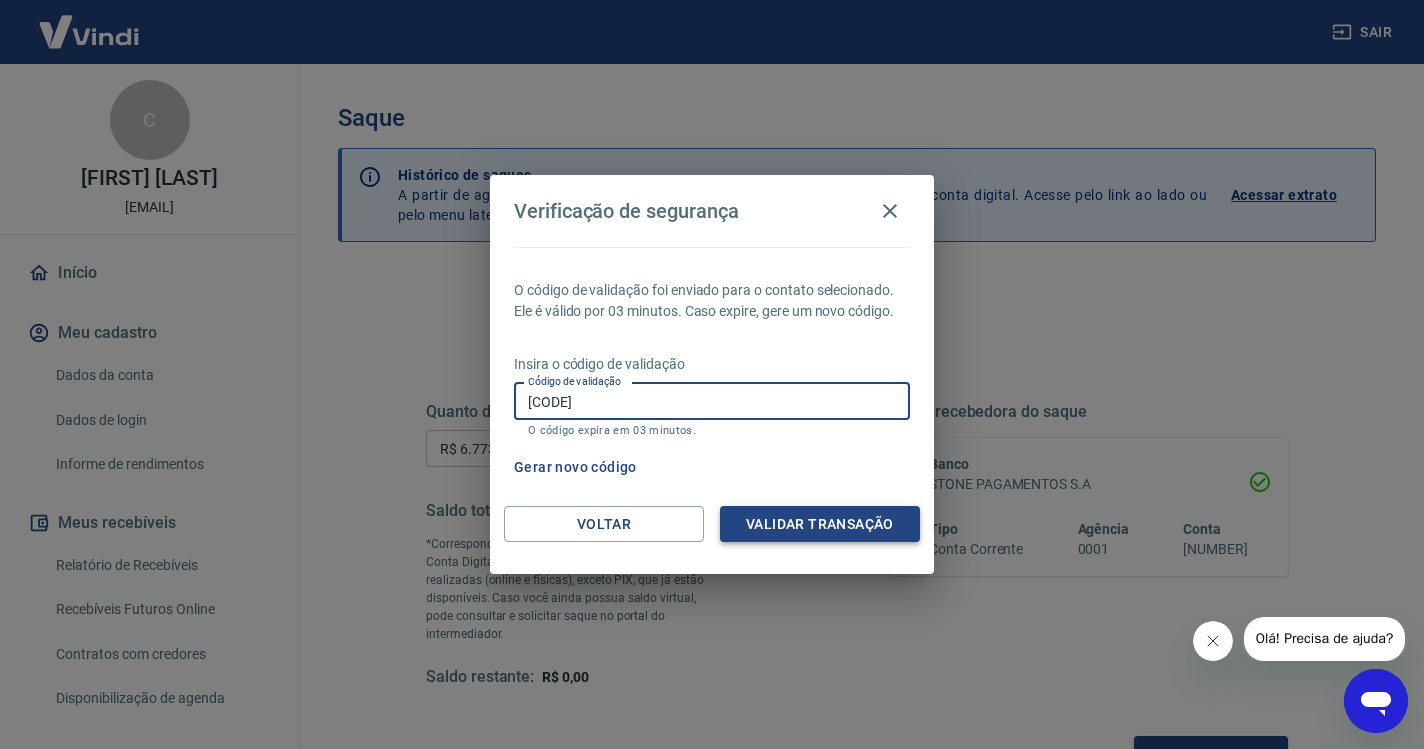 type on "490750" 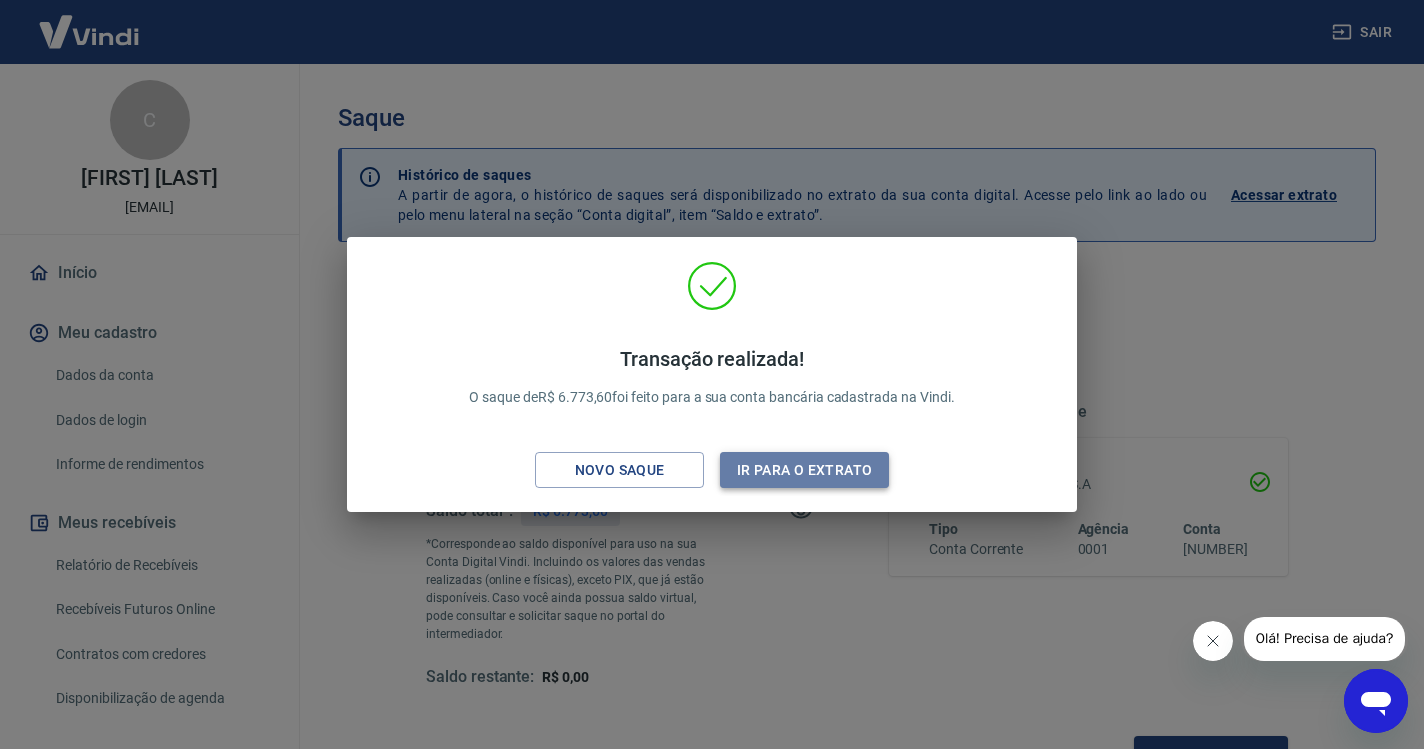 click on "Ir para o extrato" at bounding box center (804, 470) 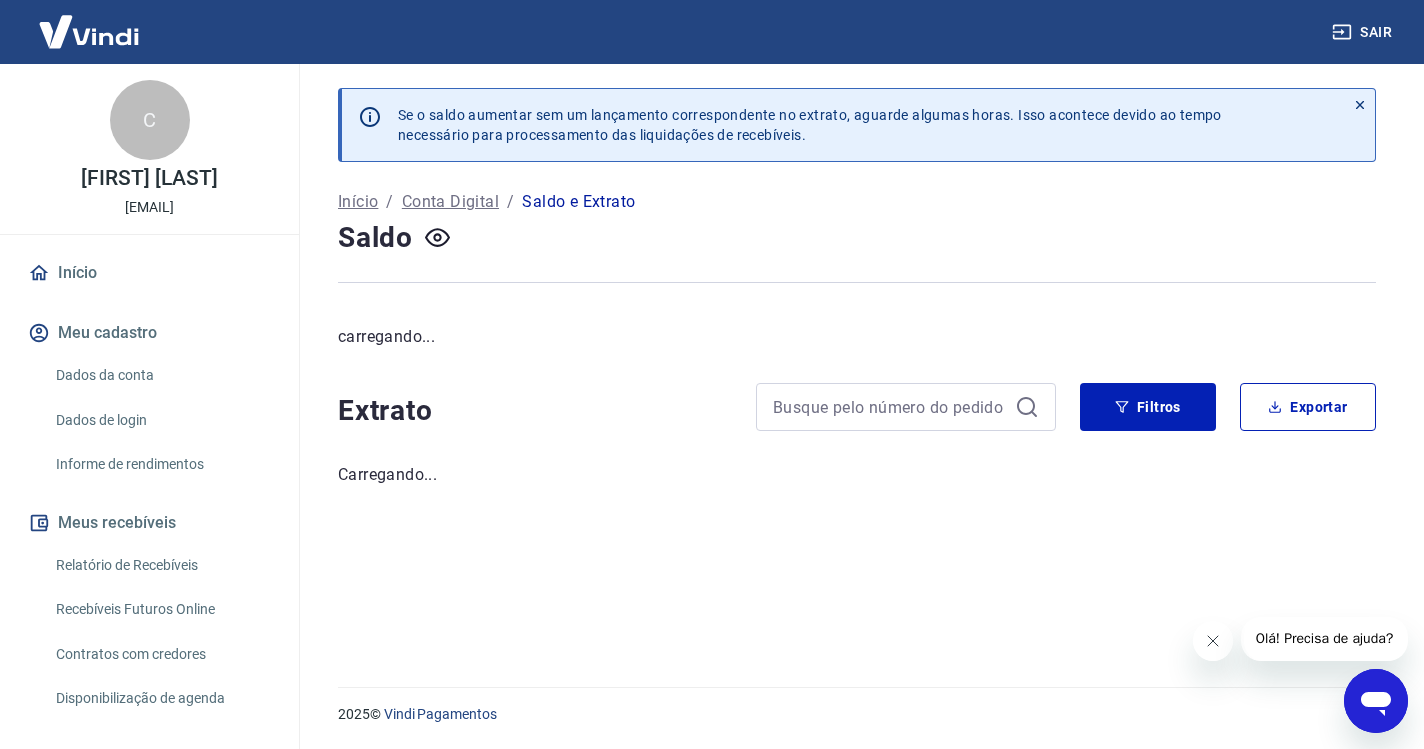 click on "Sair" at bounding box center [1364, 32] 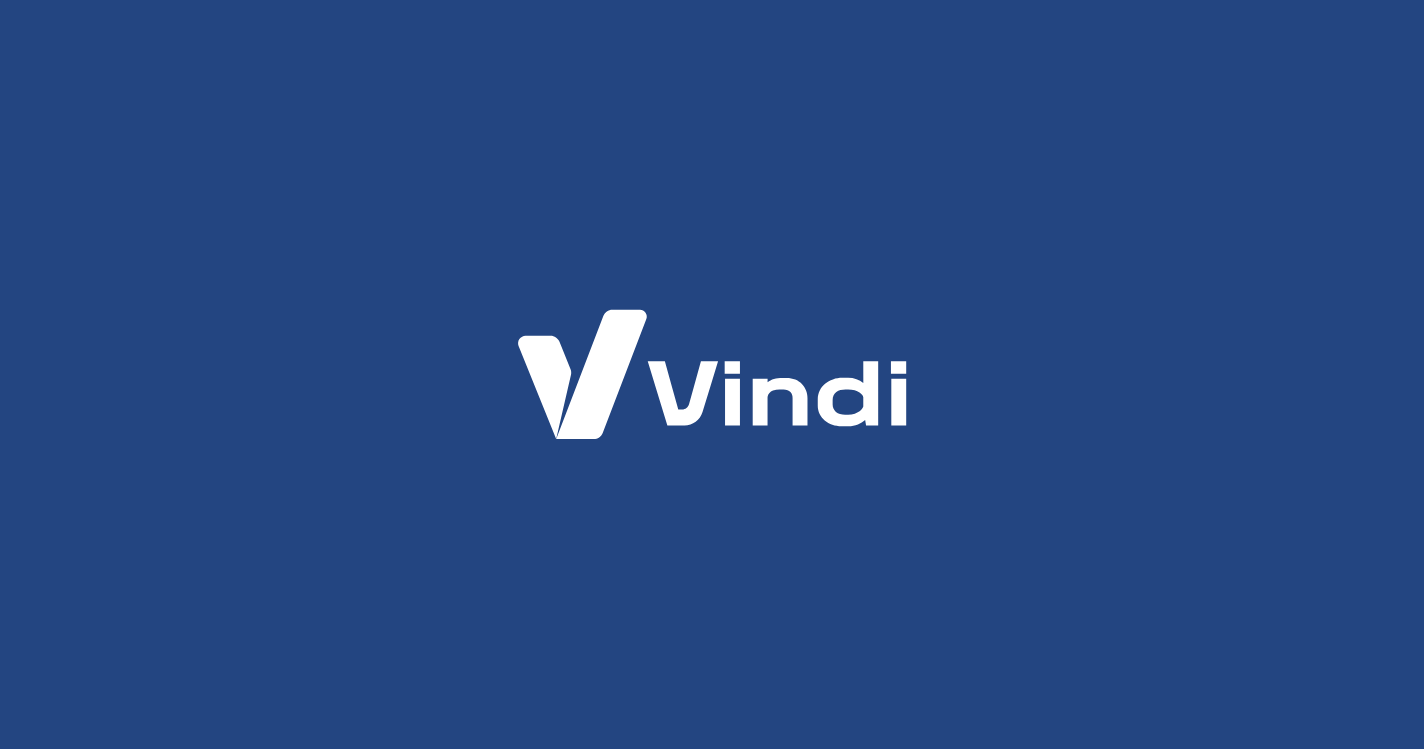 scroll, scrollTop: 0, scrollLeft: 0, axis: both 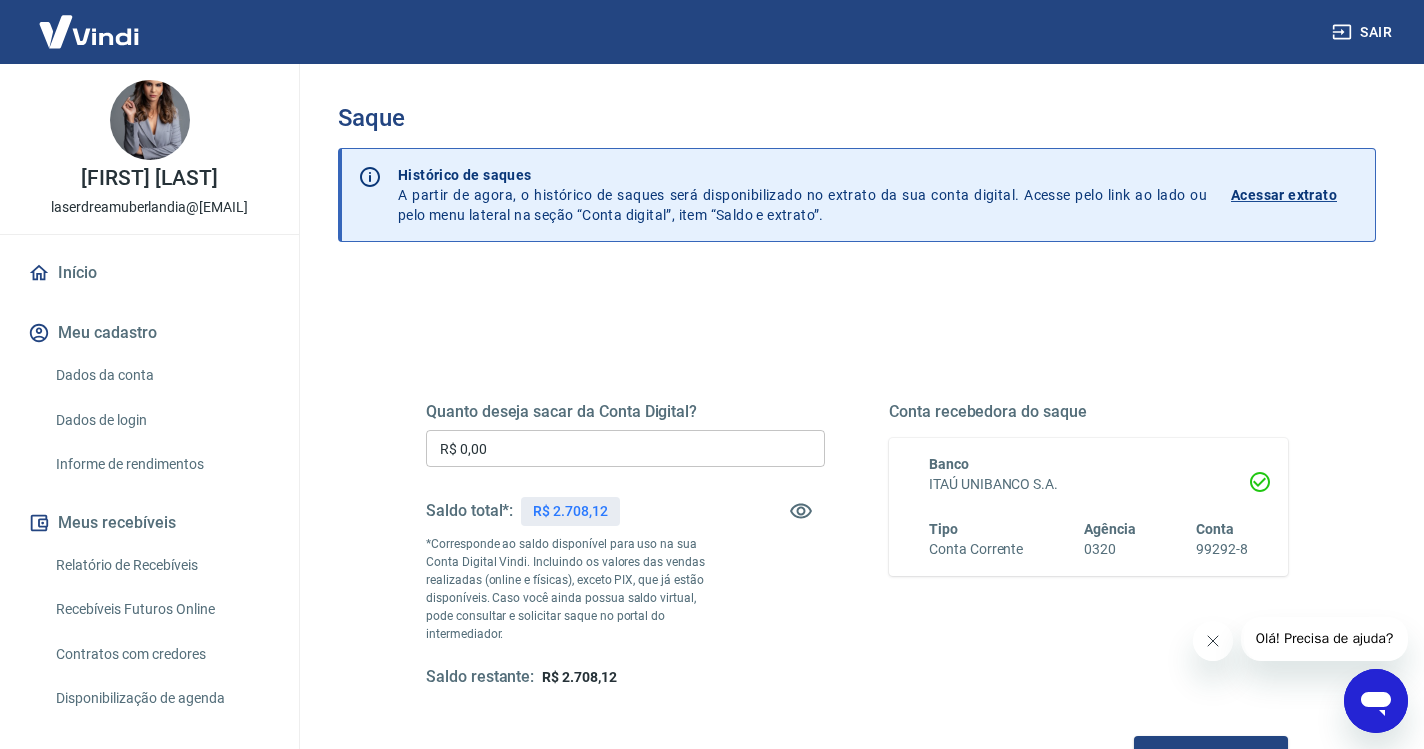 click on "R$ 0,00" at bounding box center (625, 448) 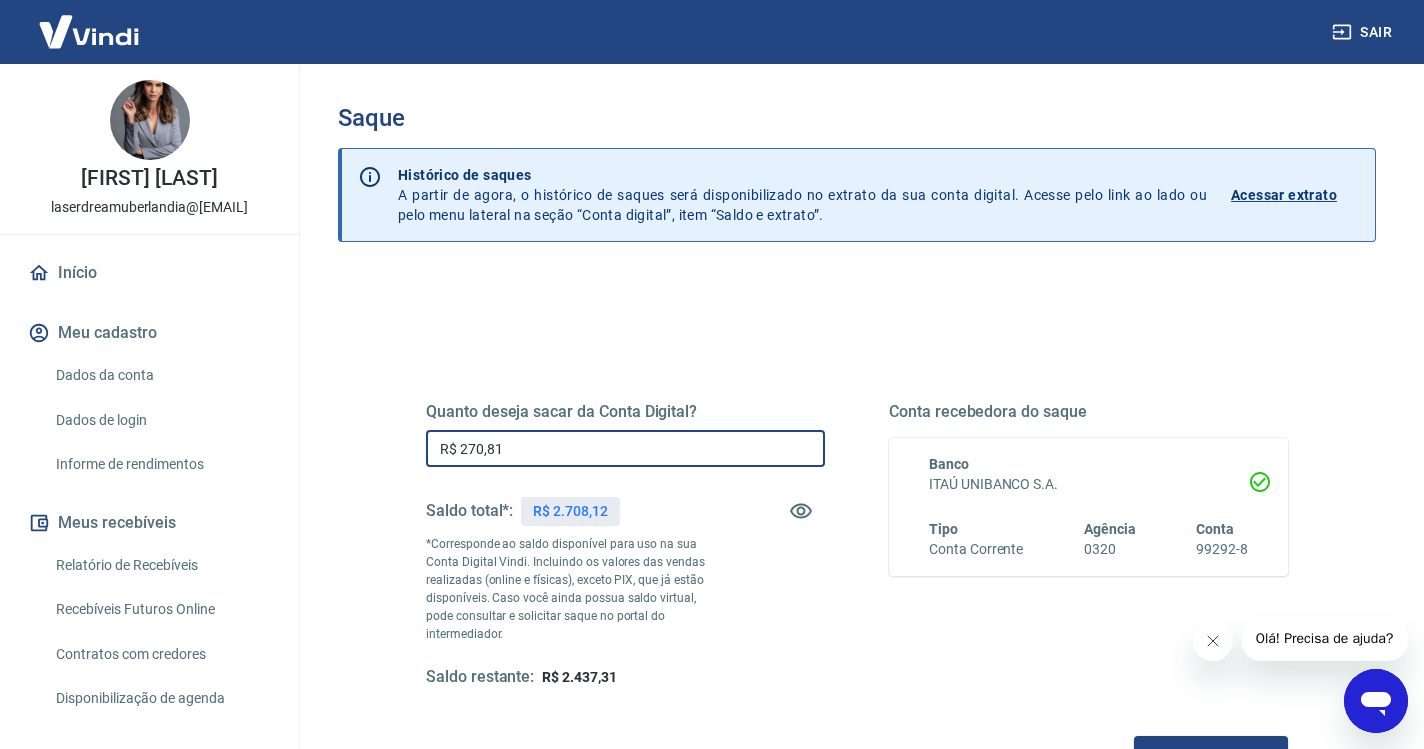 type on "R$ 2.708,12" 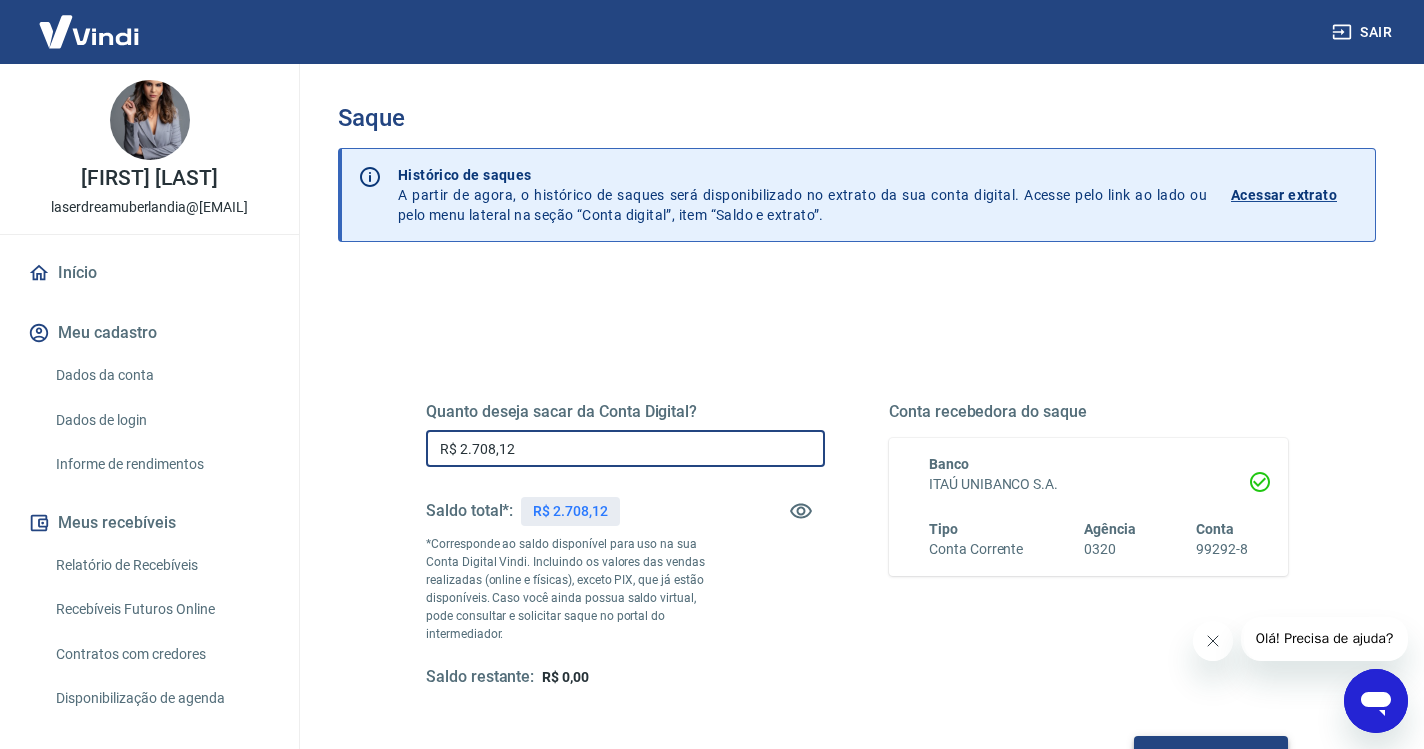click on "Solicitar saque" at bounding box center [1211, 754] 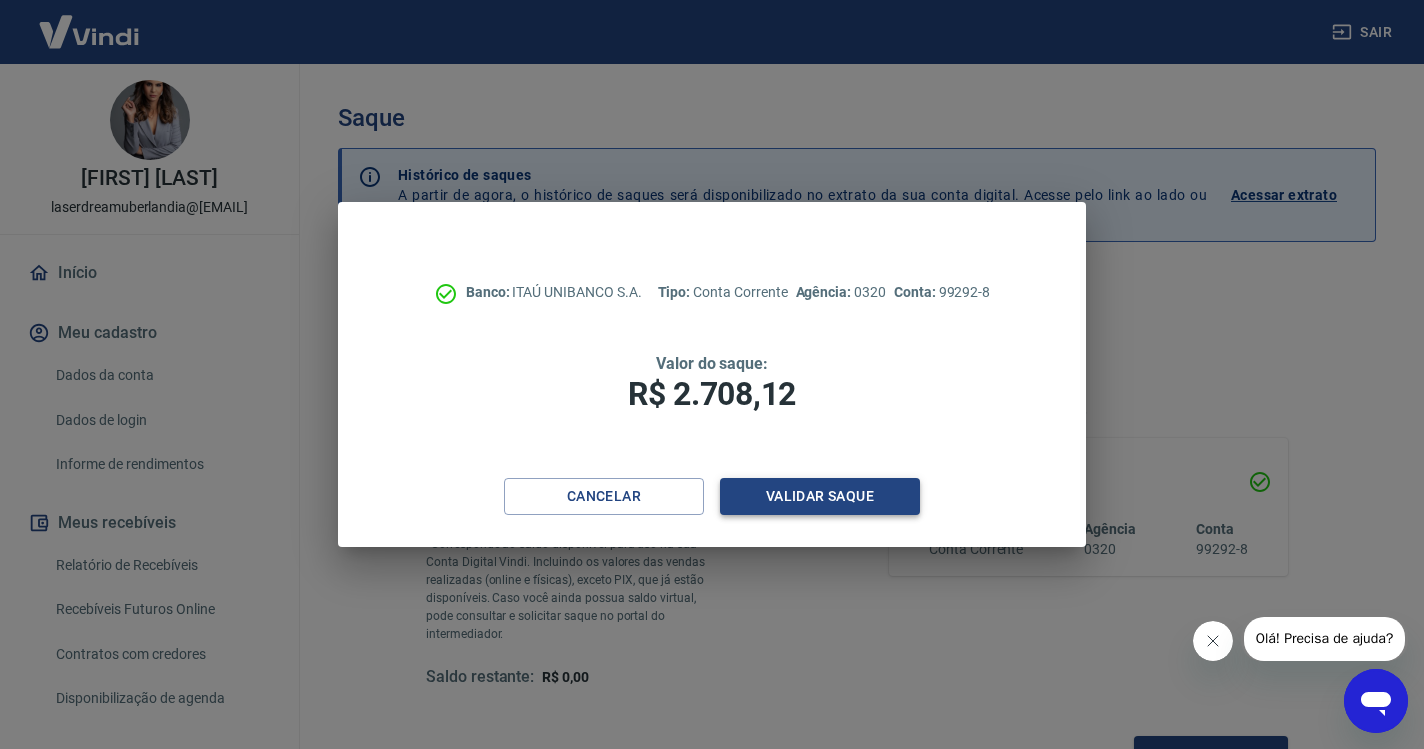 click on "Validar saque" at bounding box center [820, 496] 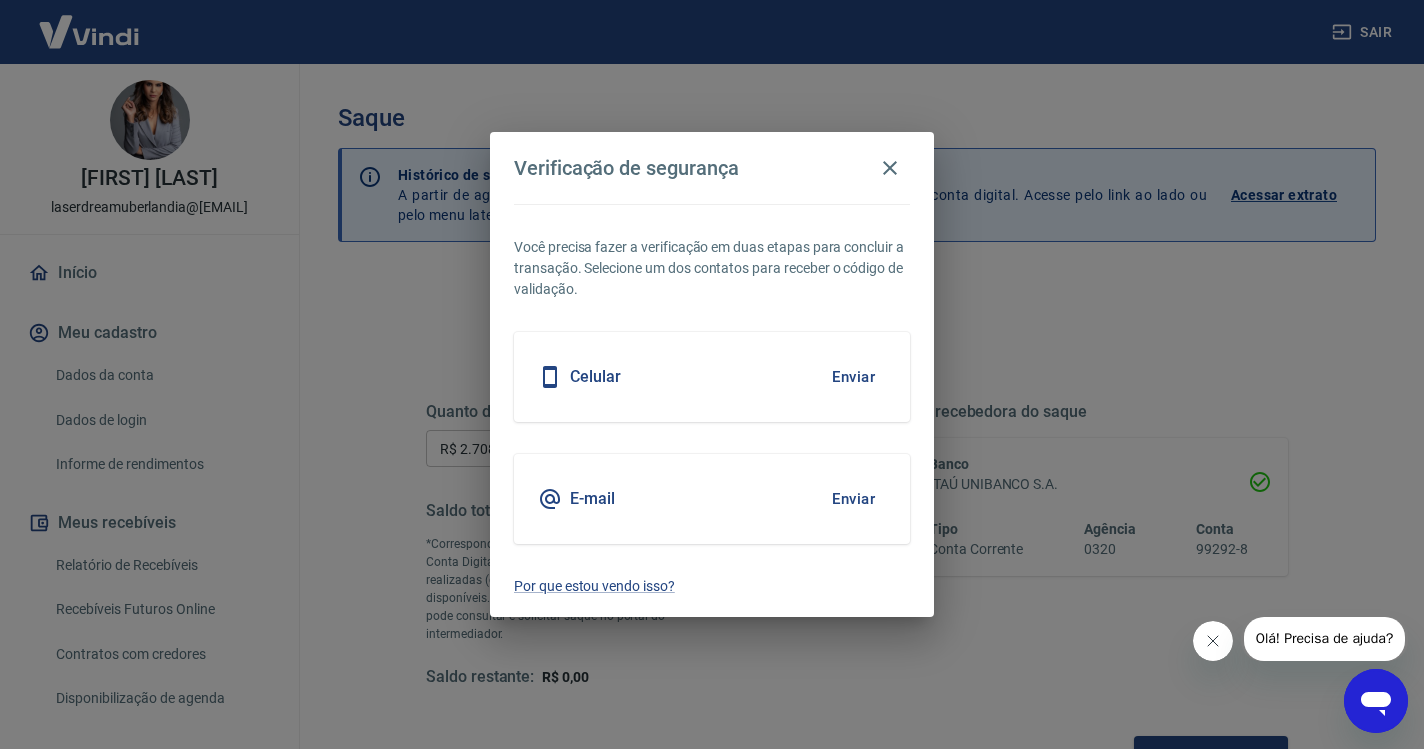 click on "Enviar" at bounding box center [853, 377] 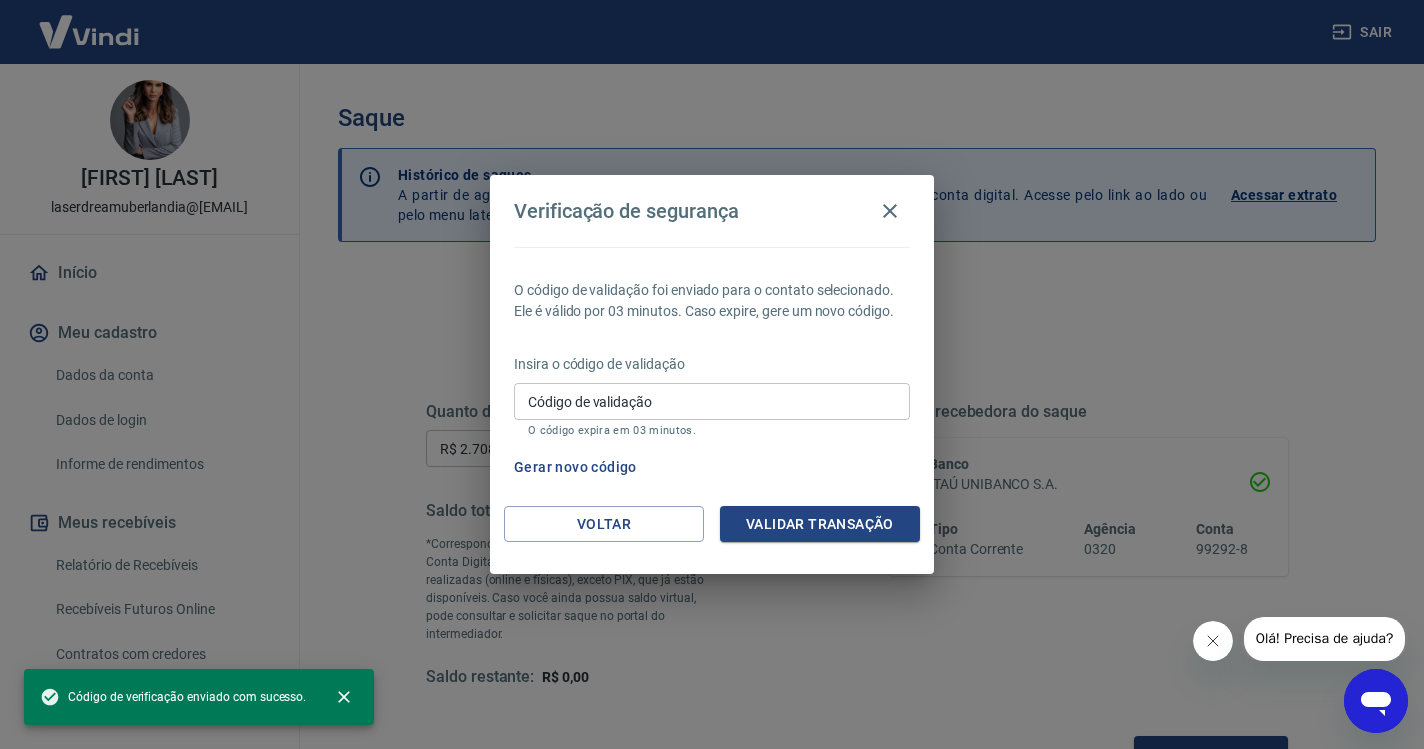 click on "Código de validação" at bounding box center (712, 401) 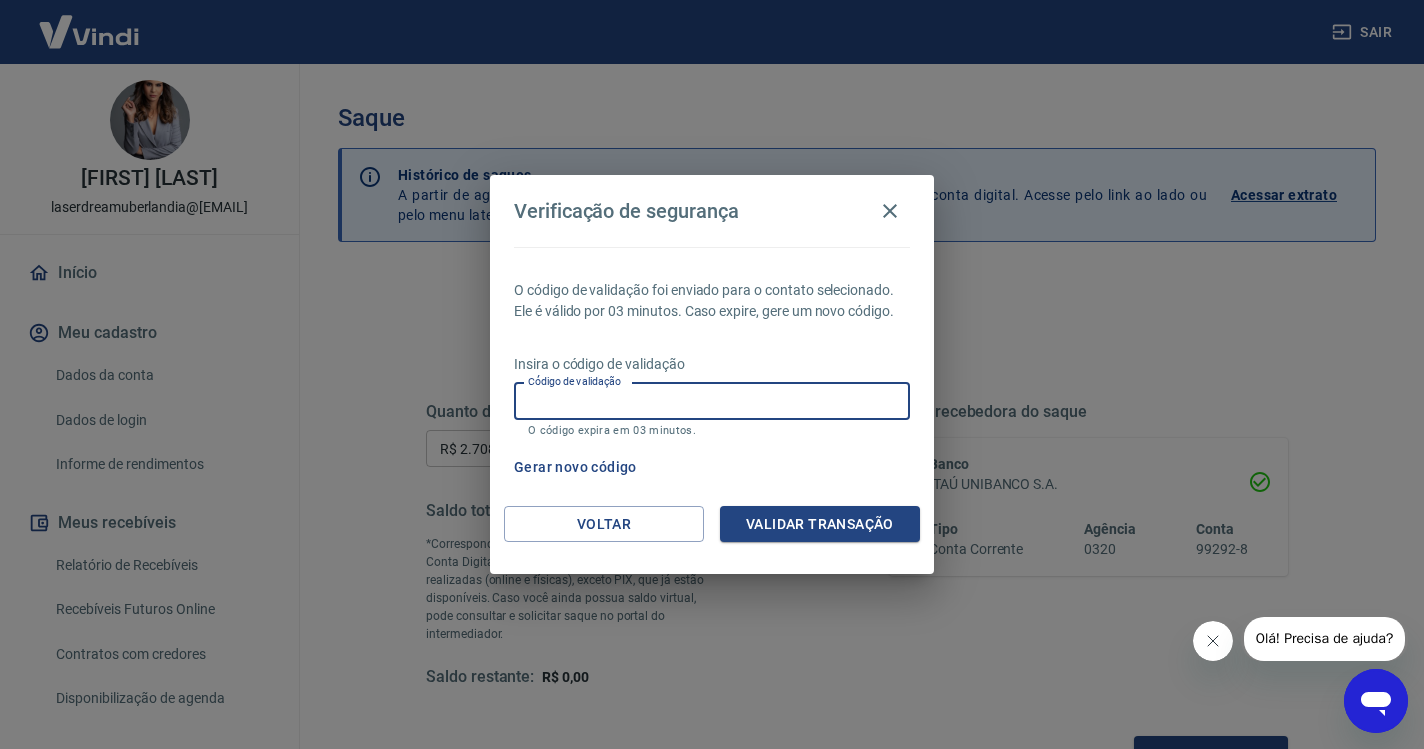 paste on "825761" 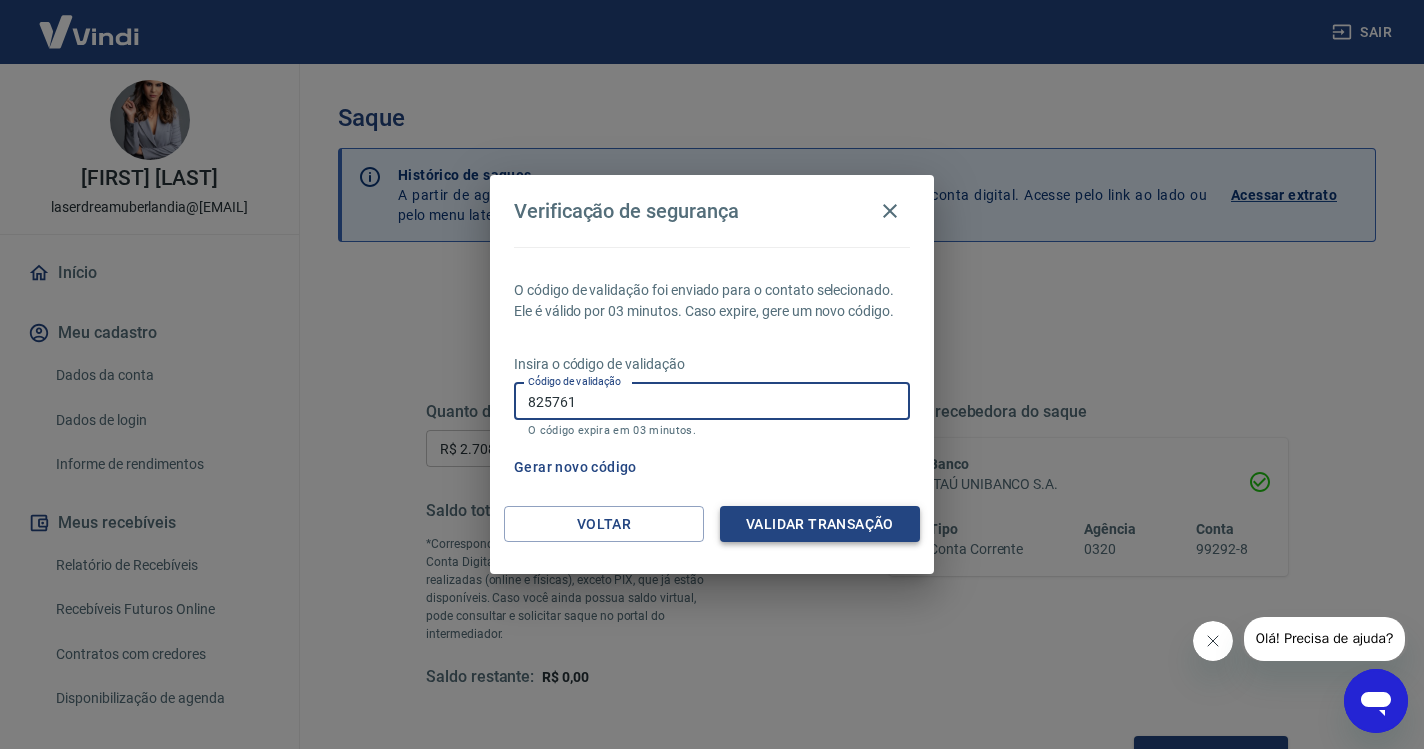 type on "825761" 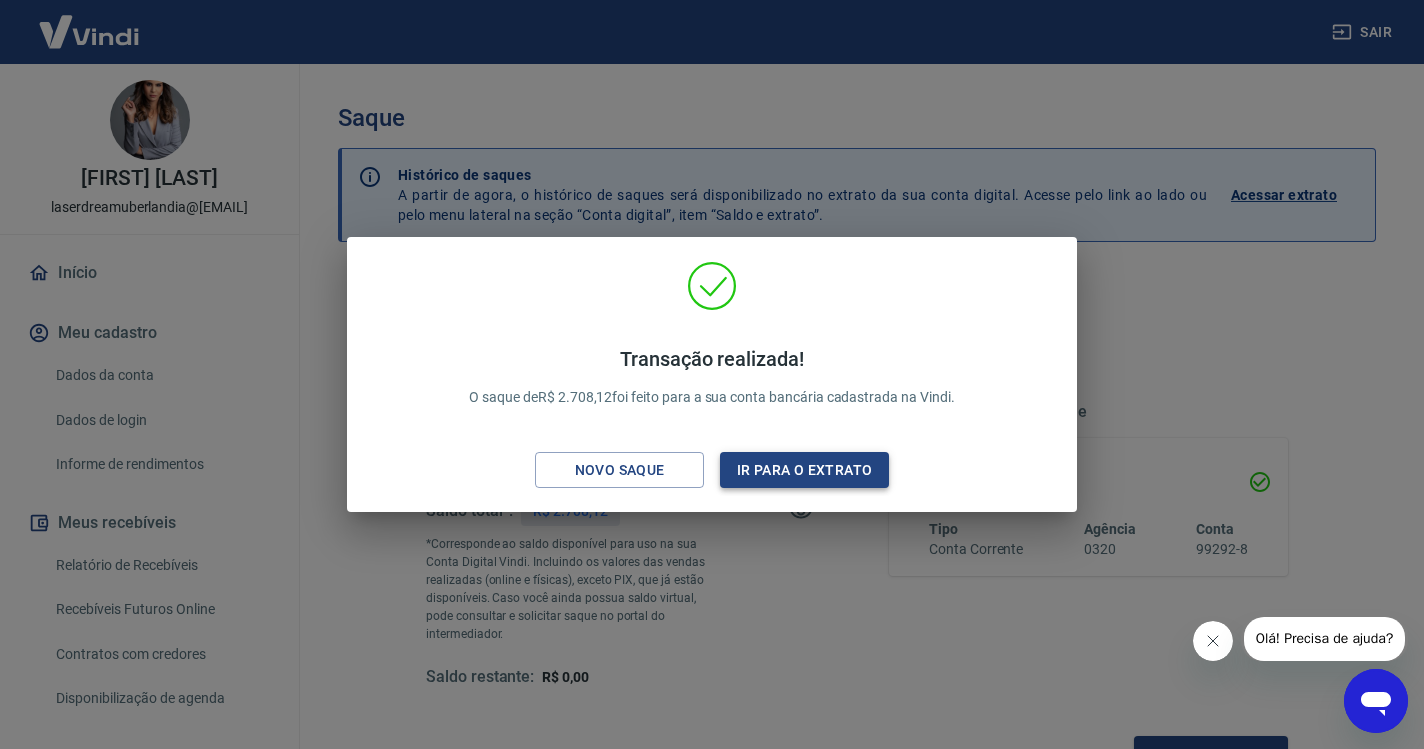 click on "Ir para o extrato" at bounding box center (804, 470) 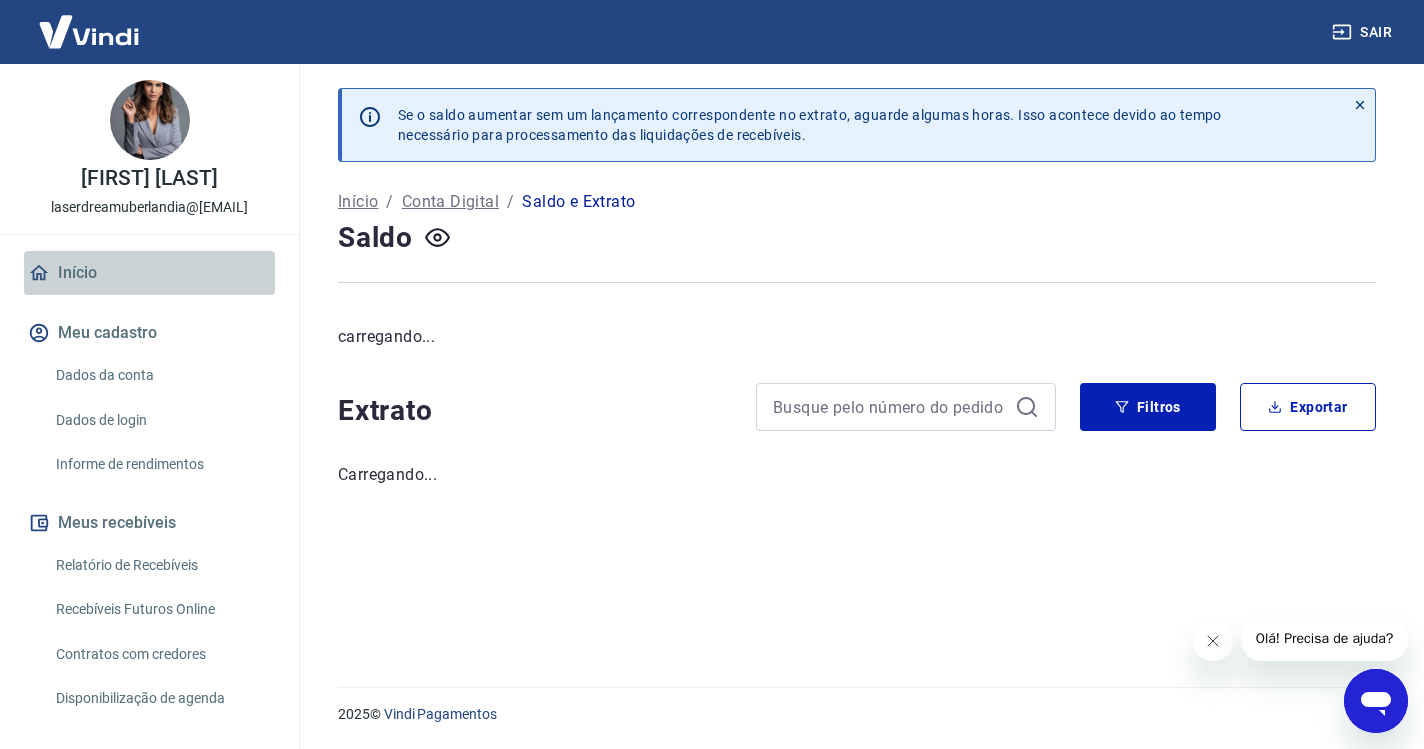 click on "Início" at bounding box center (149, 273) 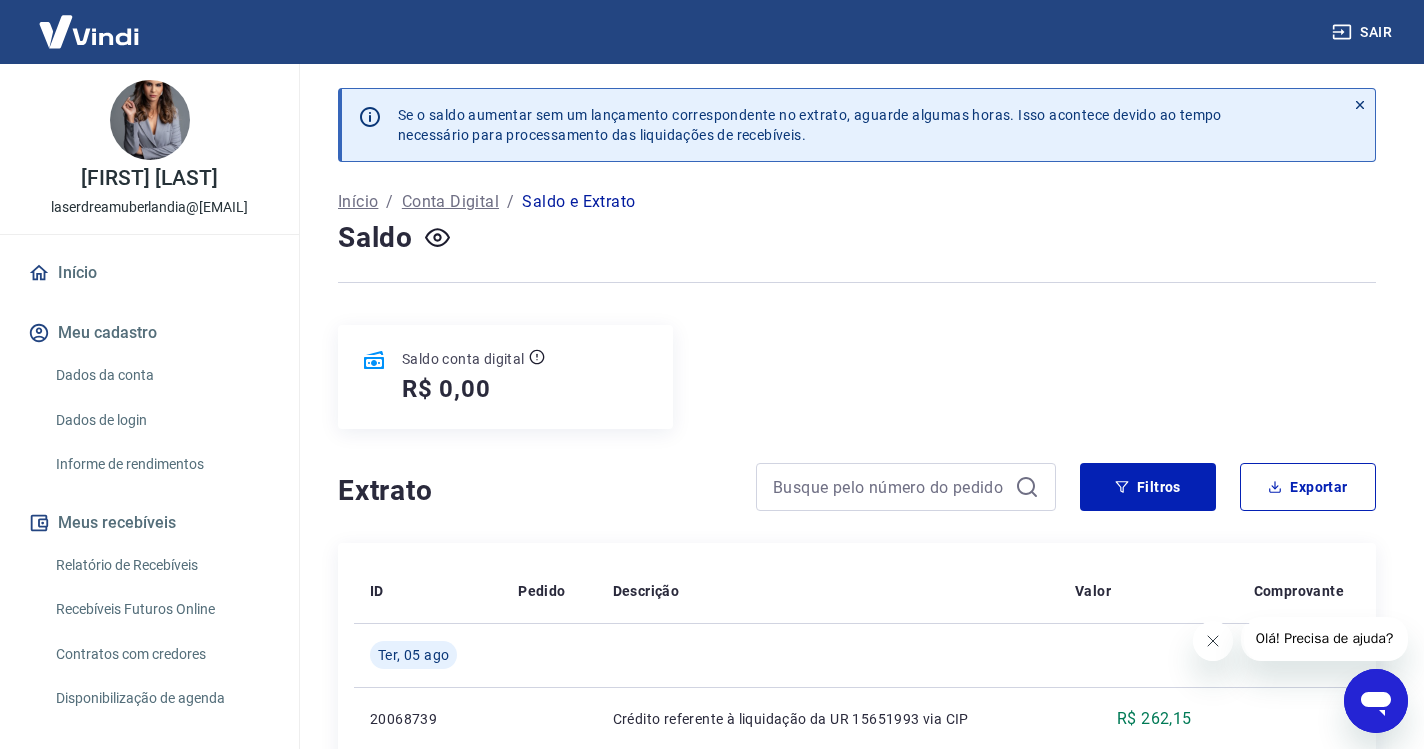 click on "Início" at bounding box center [149, 273] 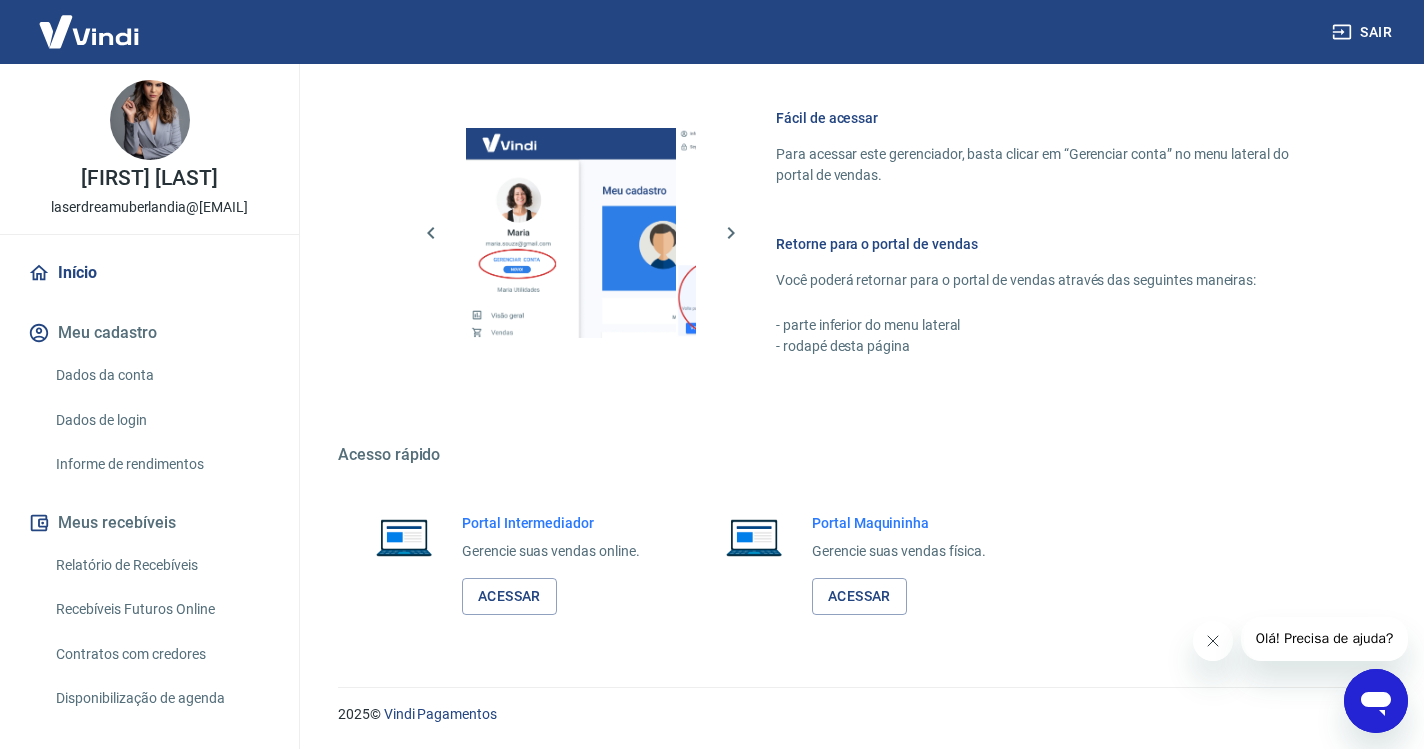 scroll, scrollTop: 849, scrollLeft: 0, axis: vertical 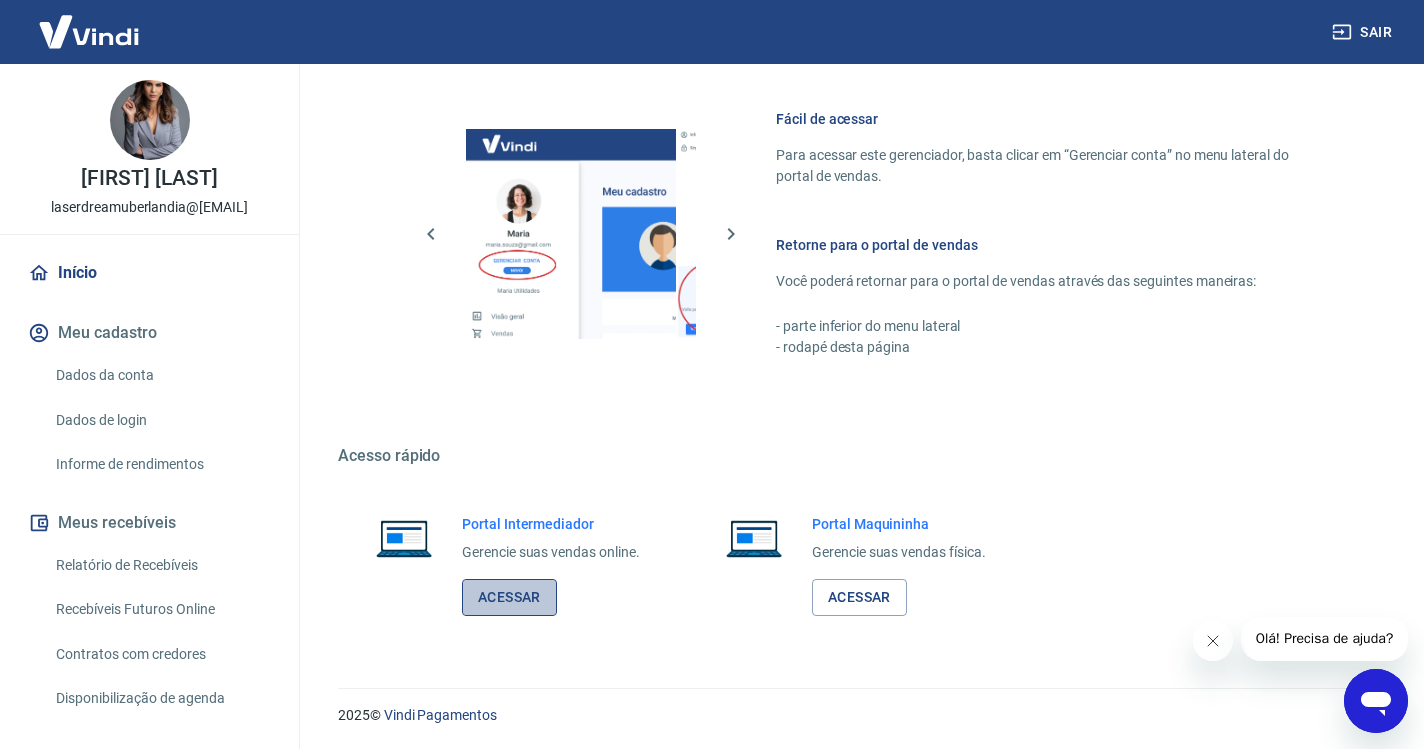 click on "Acessar" at bounding box center [509, 597] 